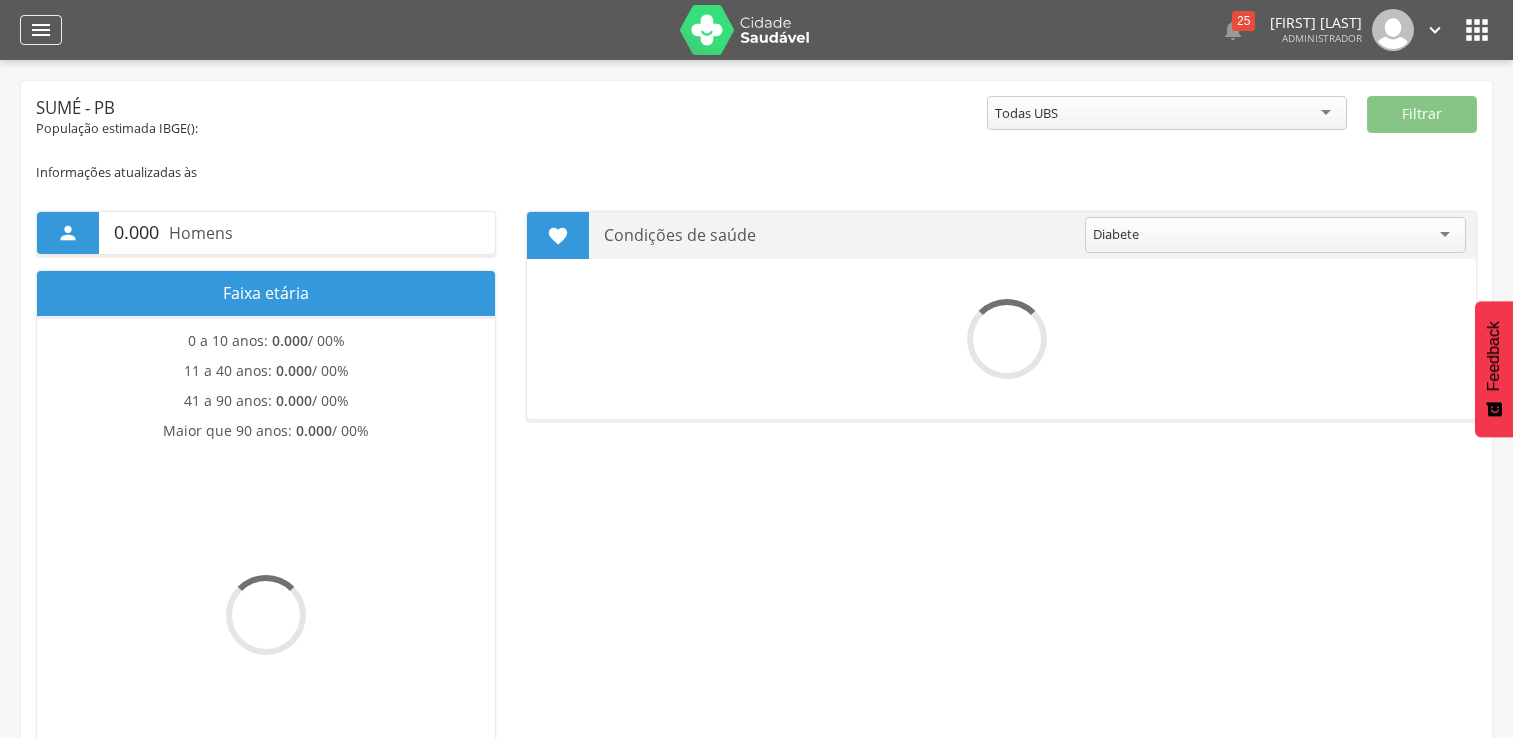 scroll, scrollTop: 0, scrollLeft: 0, axis: both 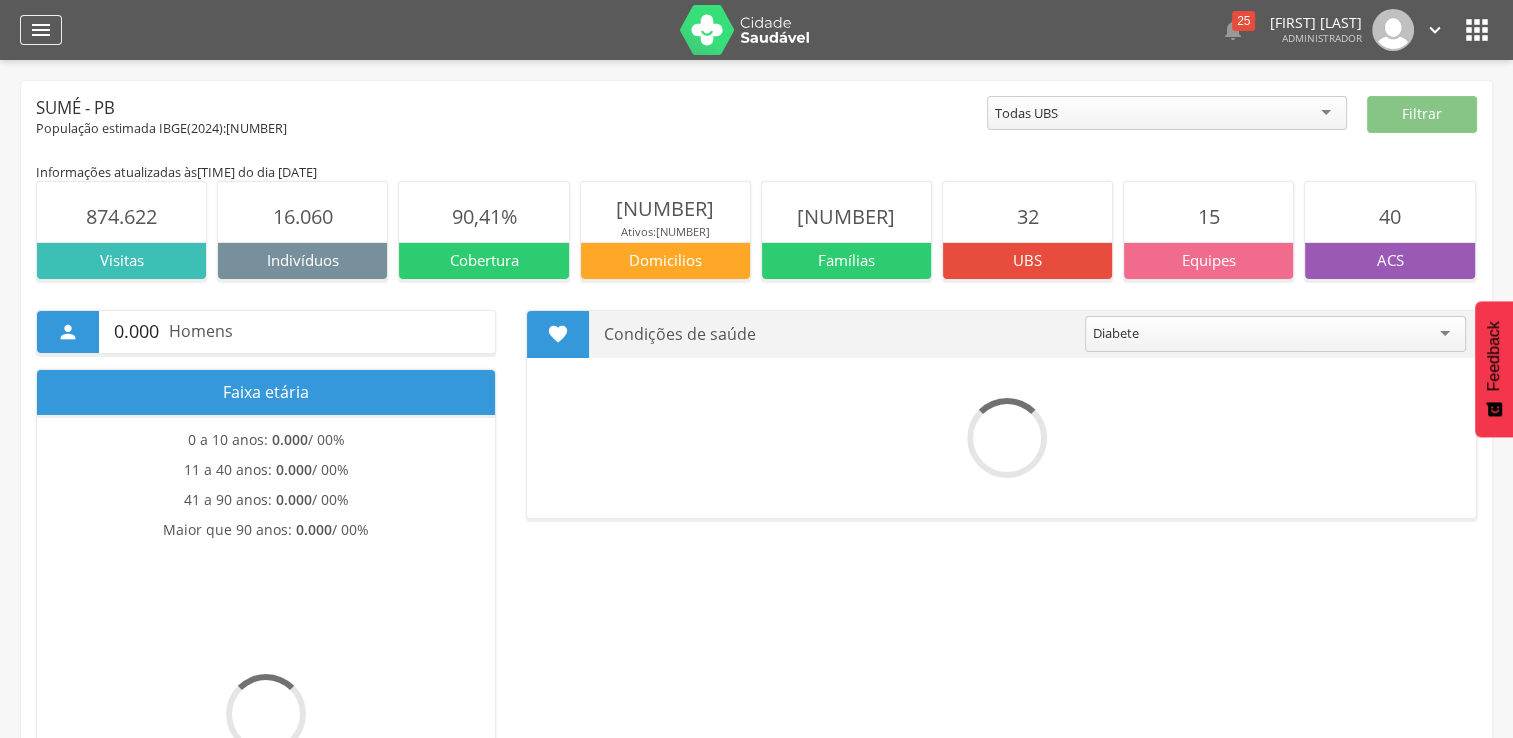 click on "" at bounding box center [41, 30] 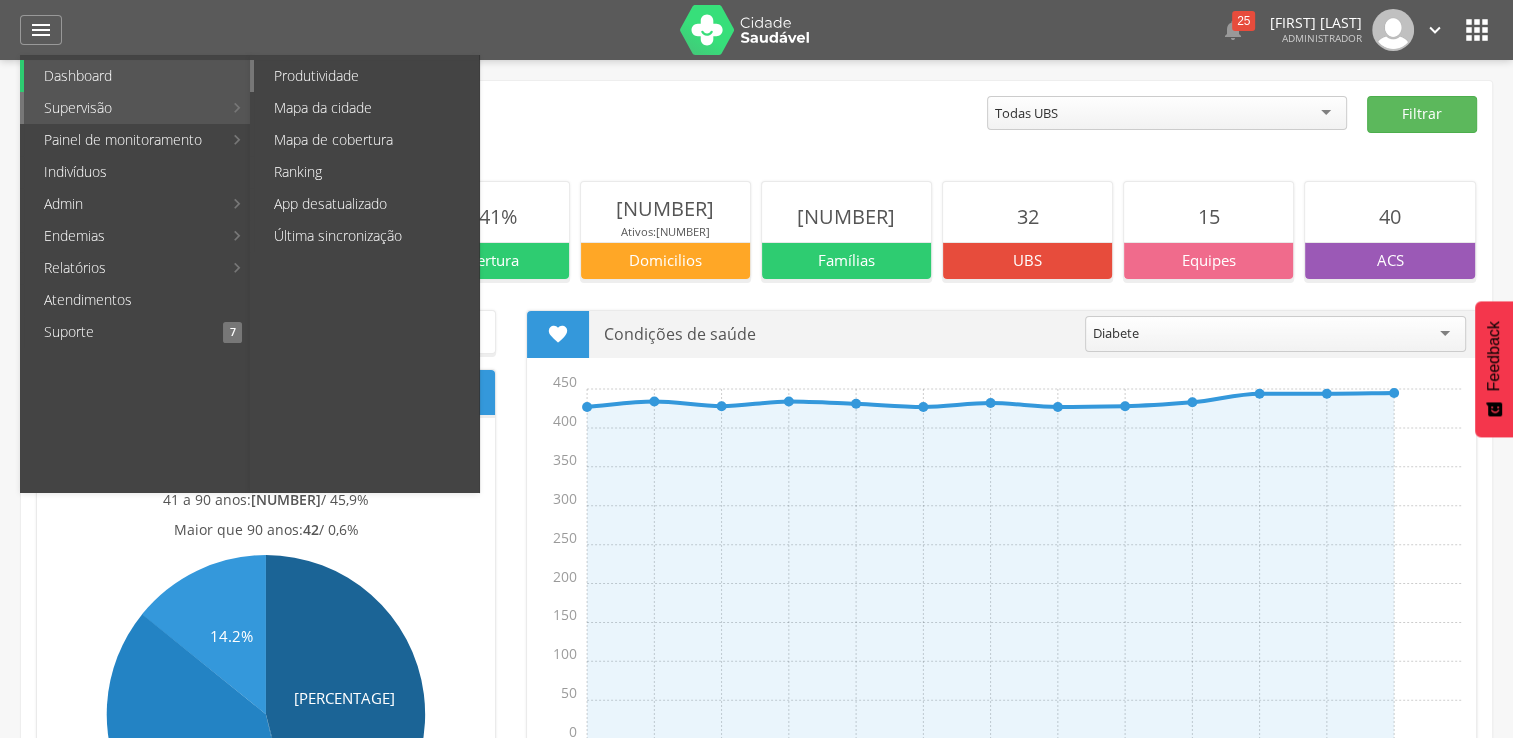 click on "Produtividade" at bounding box center (366, 76) 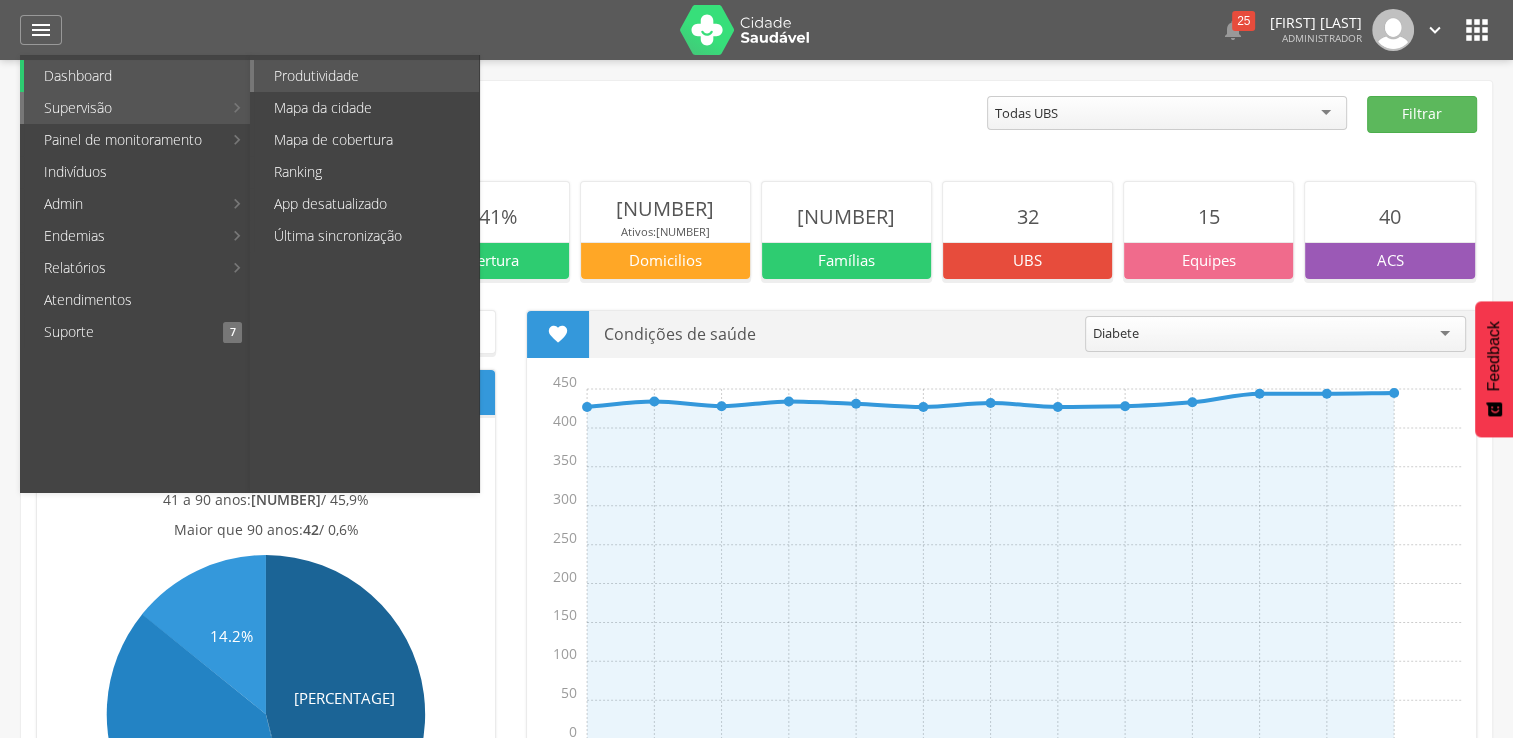 type on "**********" 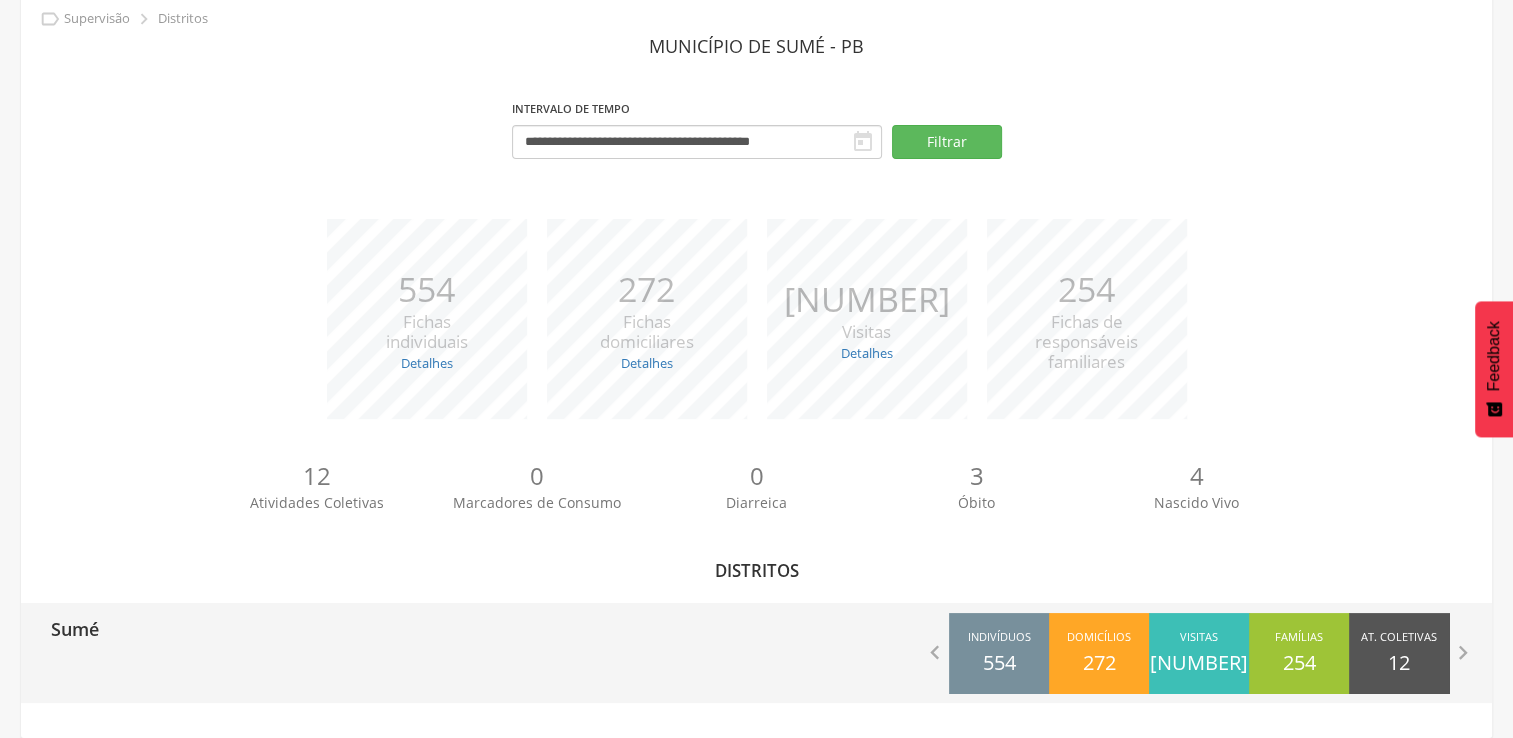 click on "Sumé" at bounding box center [389, 628] 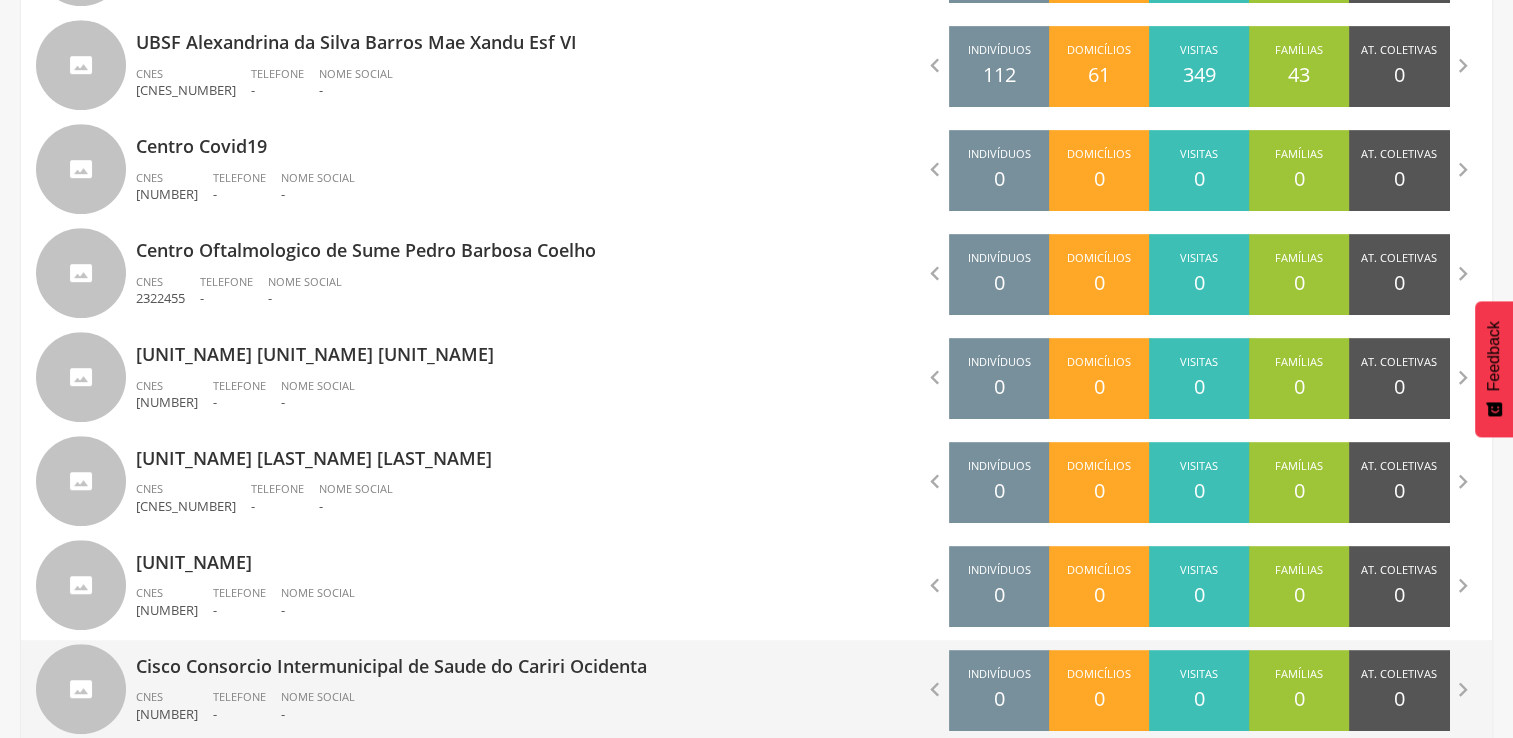 scroll, scrollTop: 988, scrollLeft: 0, axis: vertical 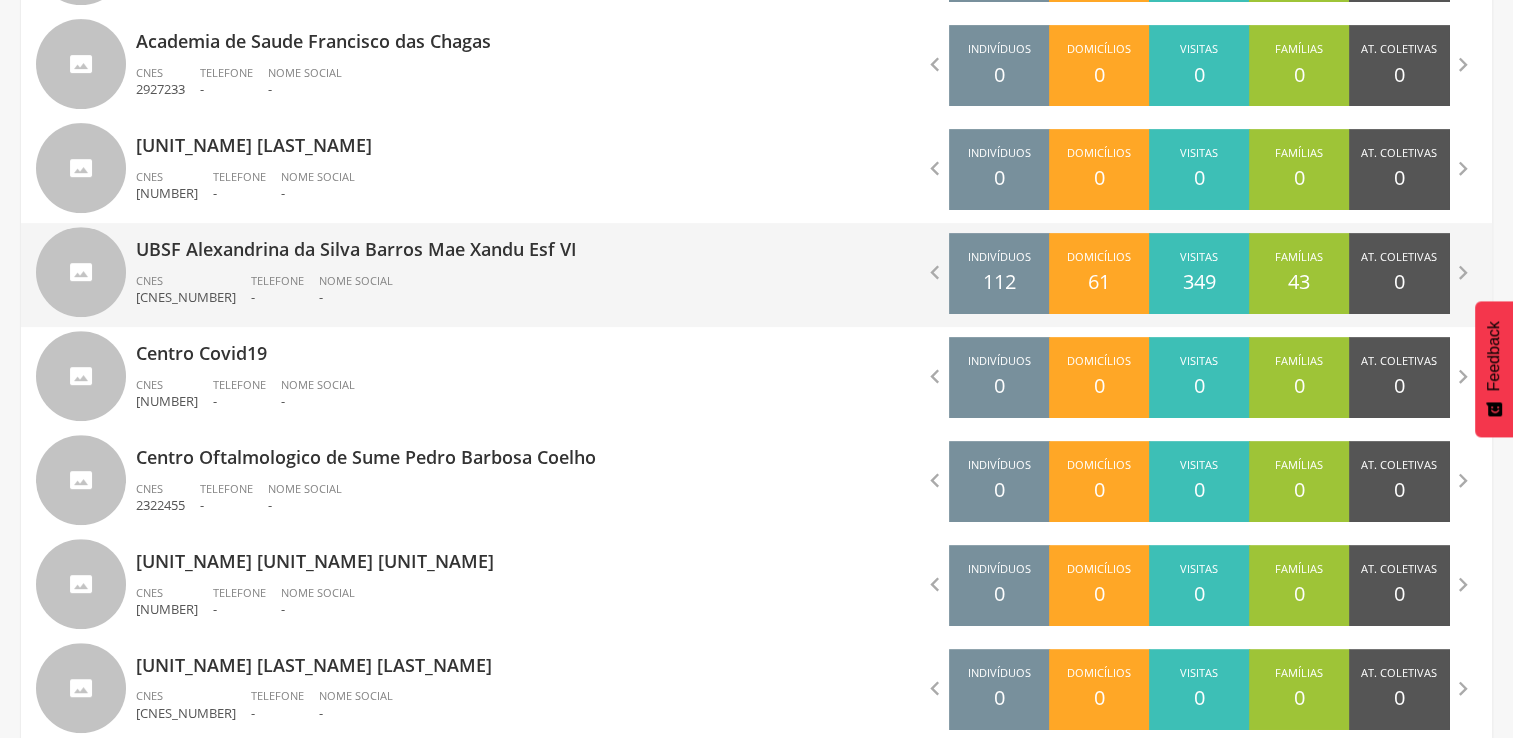 click on "CNES [NUMBER] Telefone - Nome Social -" at bounding box center [439, 295] 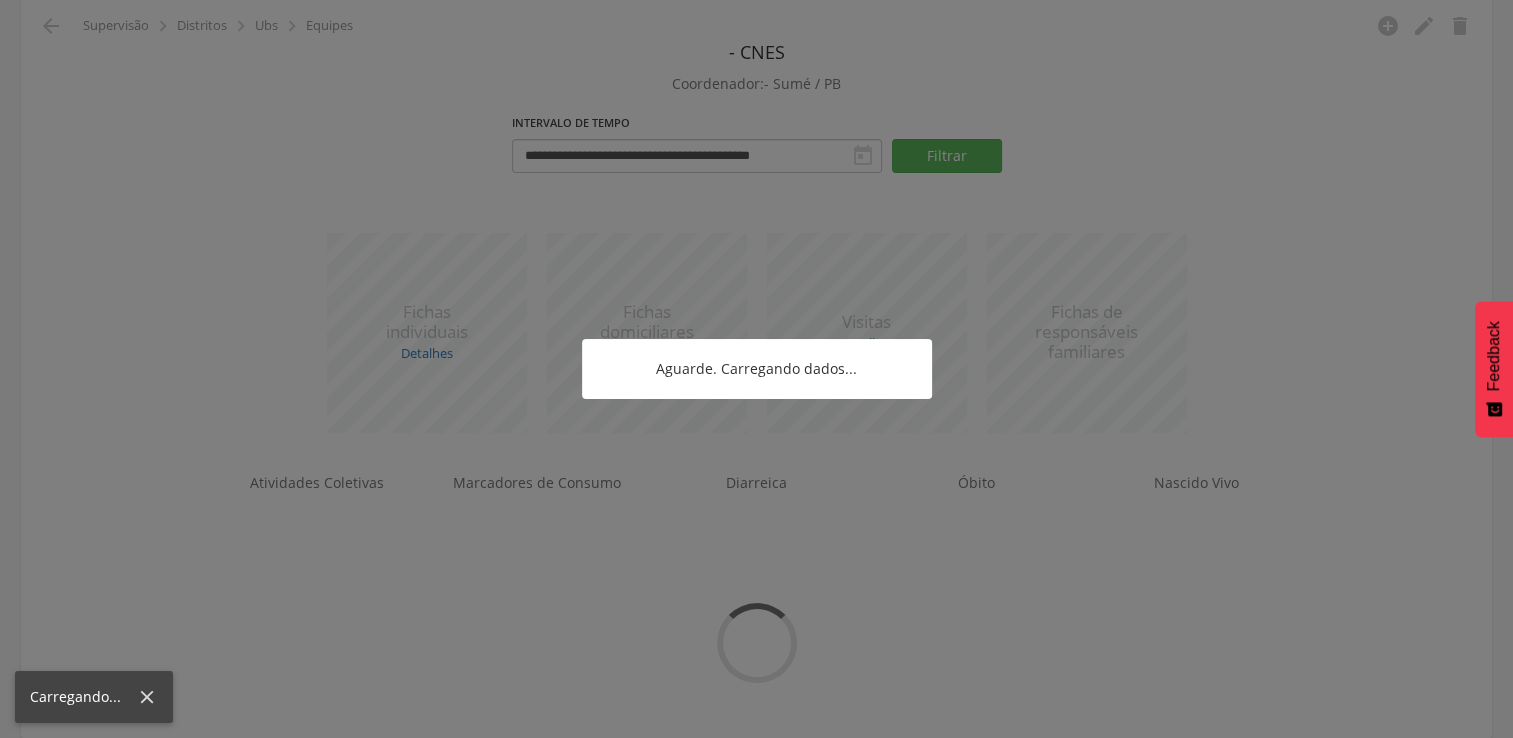 scroll, scrollTop: 308, scrollLeft: 0, axis: vertical 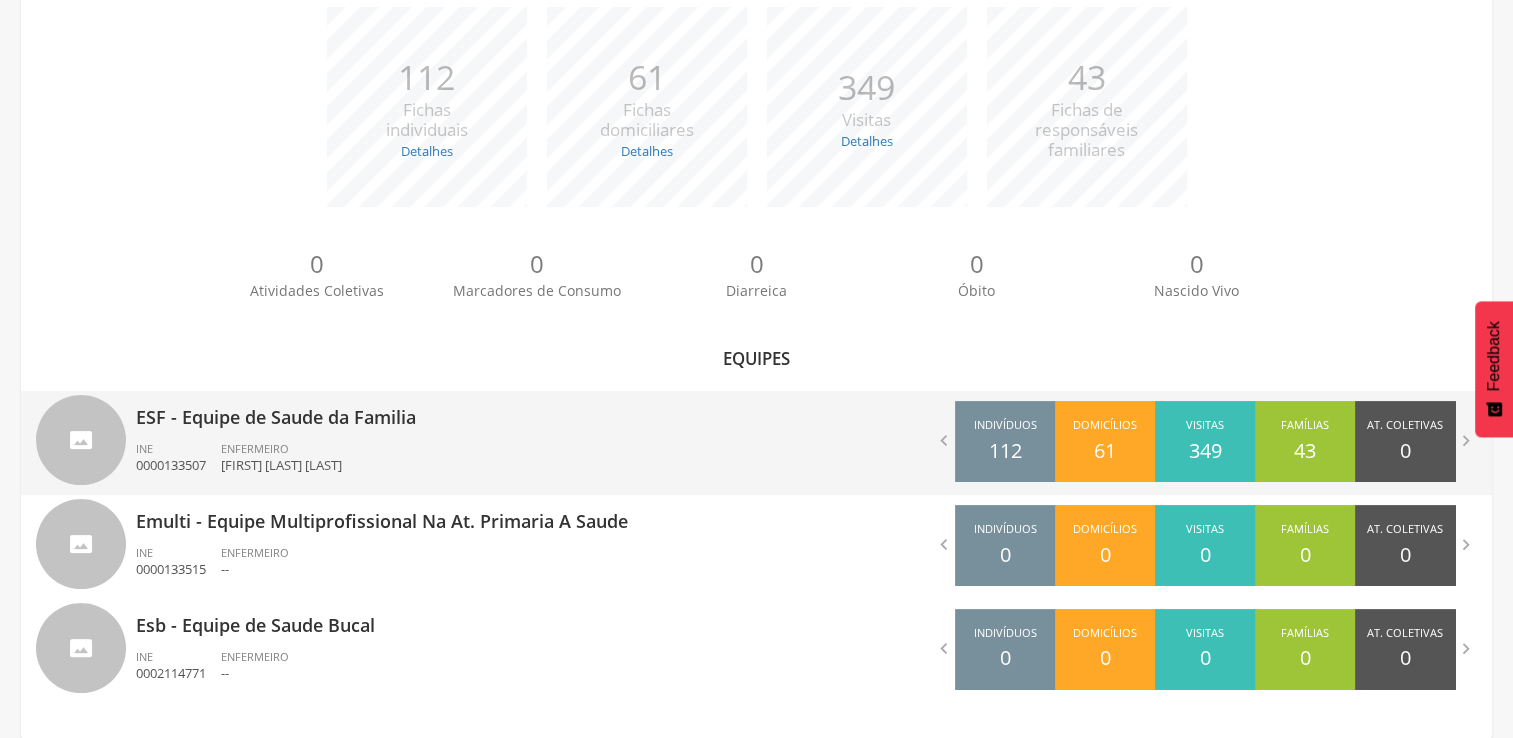 click on "[FIRST] [LAST] [LAST]" at bounding box center (281, 465) 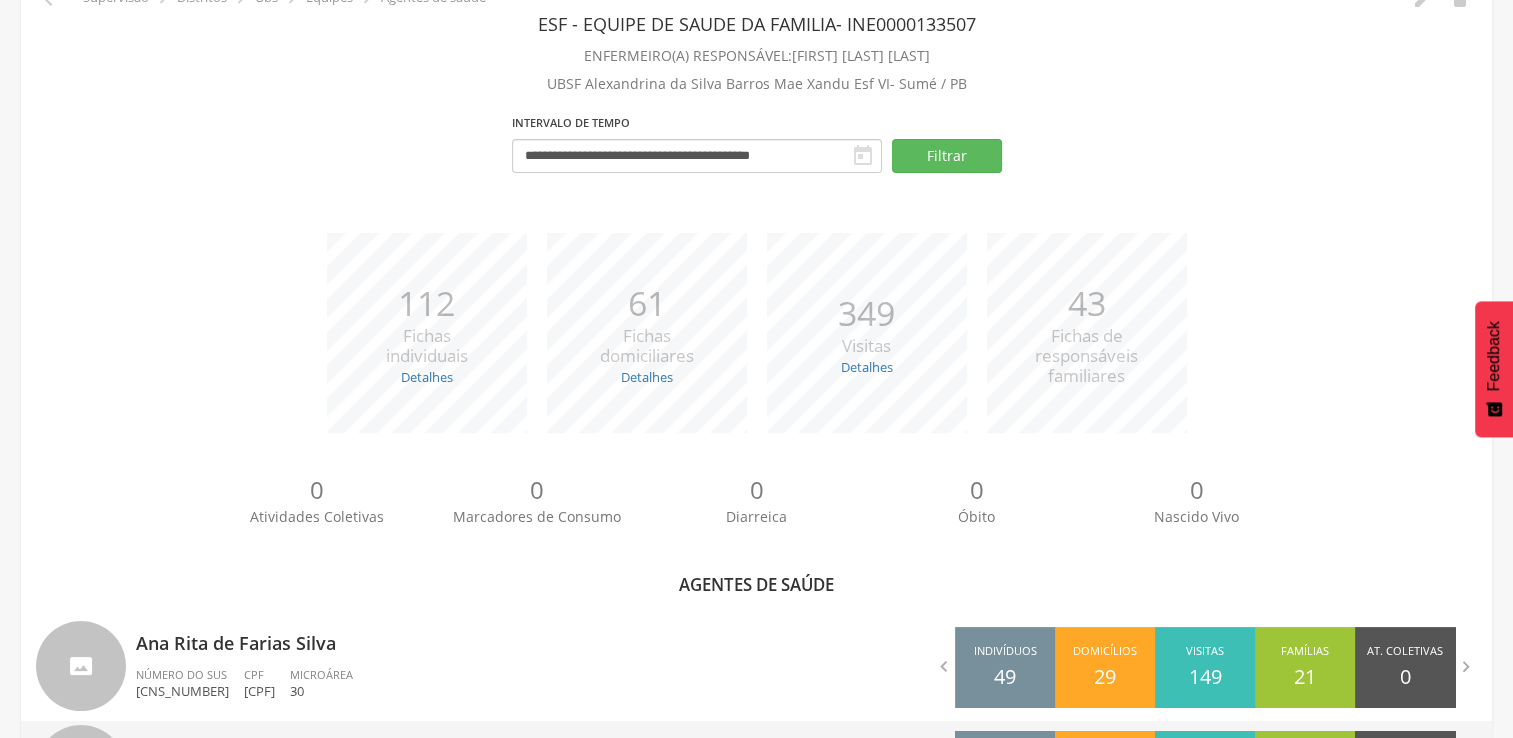scroll, scrollTop: 544, scrollLeft: 0, axis: vertical 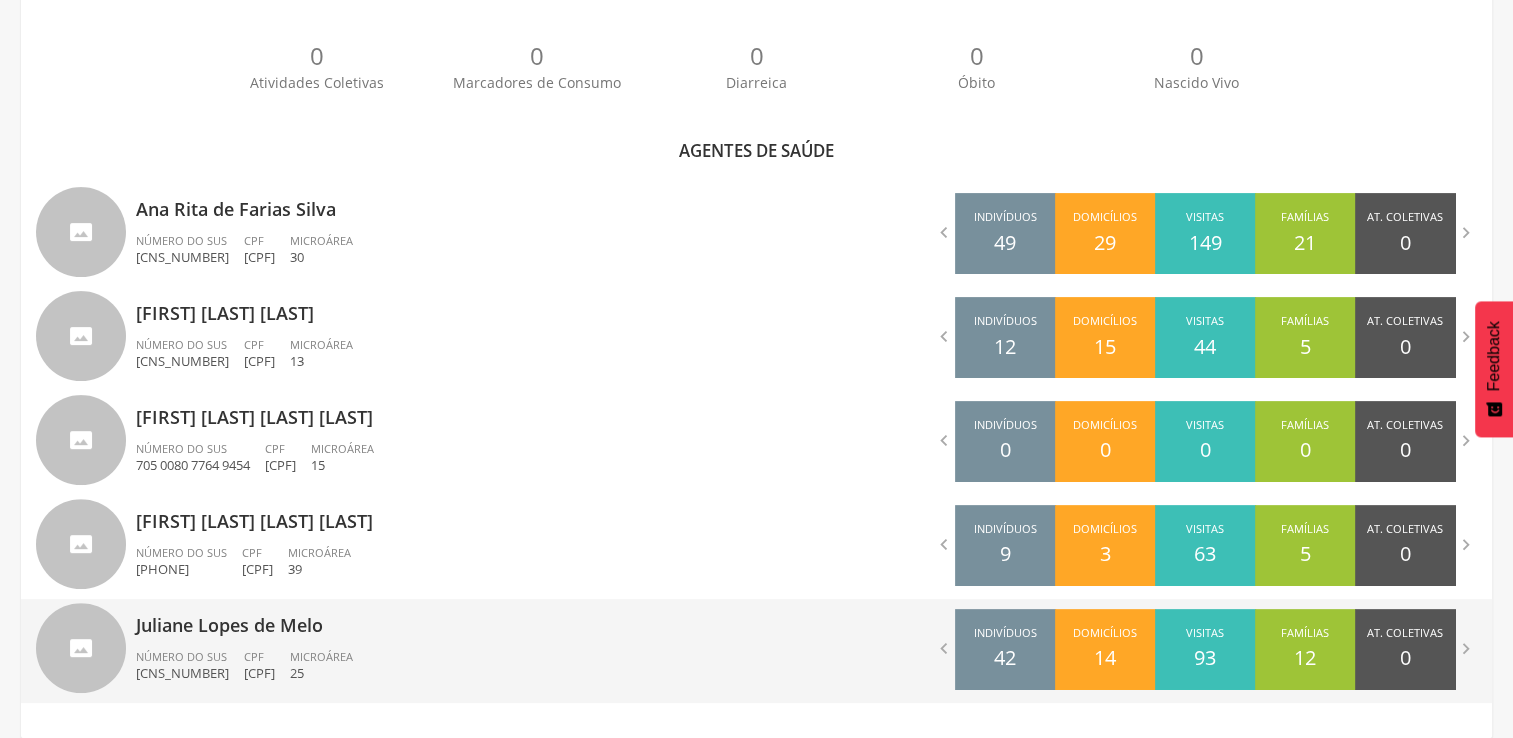 click on "[FIRST] [LAST] [LAST] Número do SUS [CNS_NUMBER] CPF [CPF] Microárea [NUMBER]" at bounding box center (439, 651) 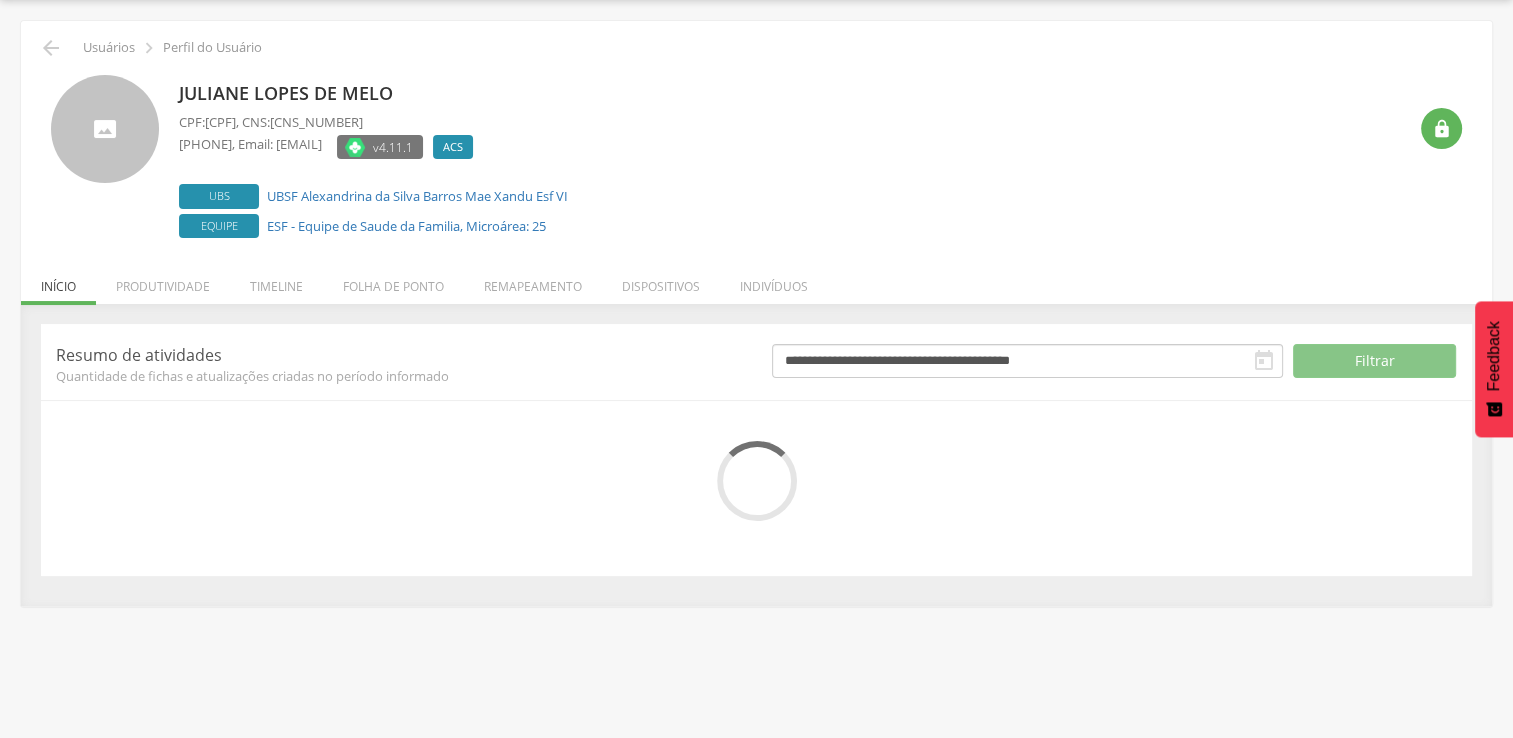 scroll, scrollTop: 112, scrollLeft: 0, axis: vertical 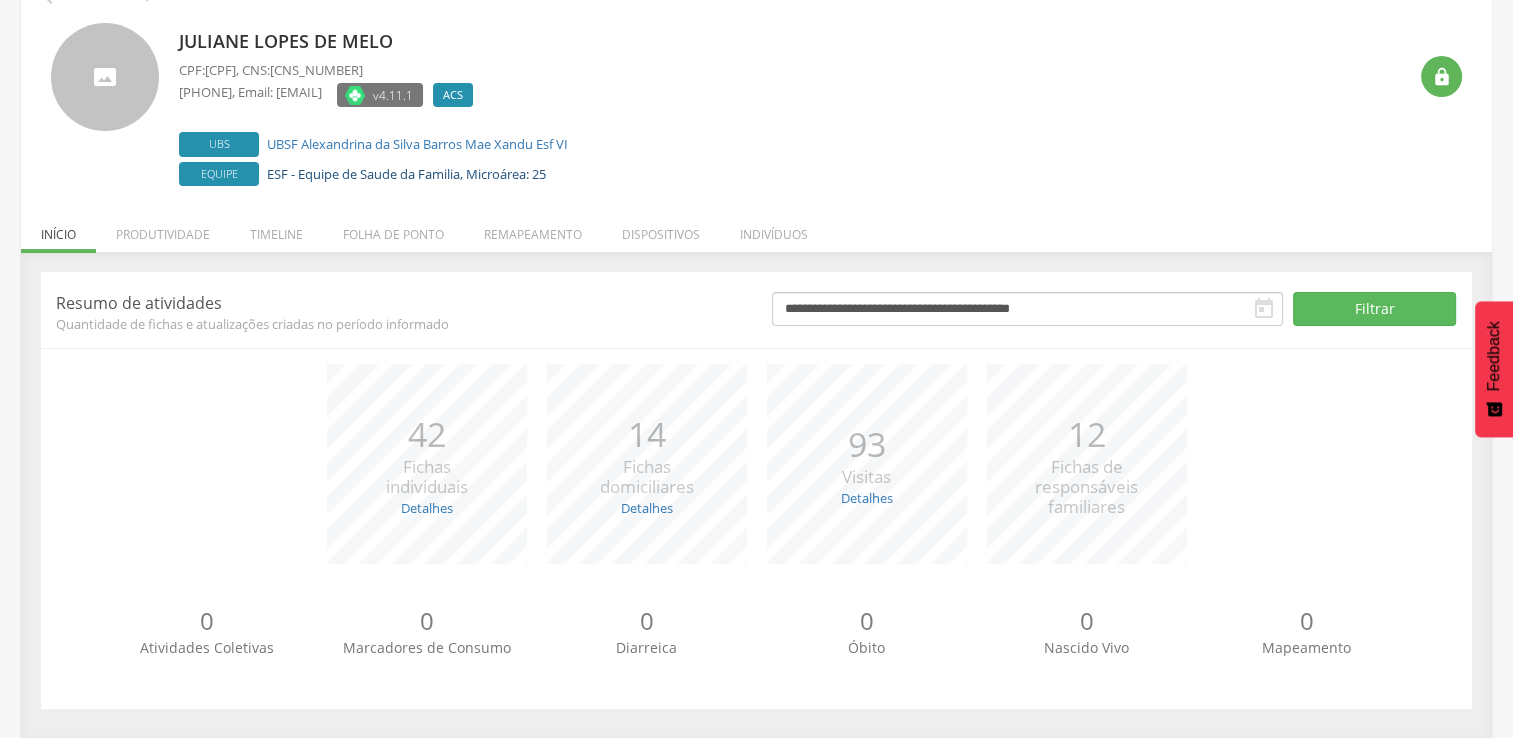 click on "Folha de ponto" at bounding box center (393, 229) 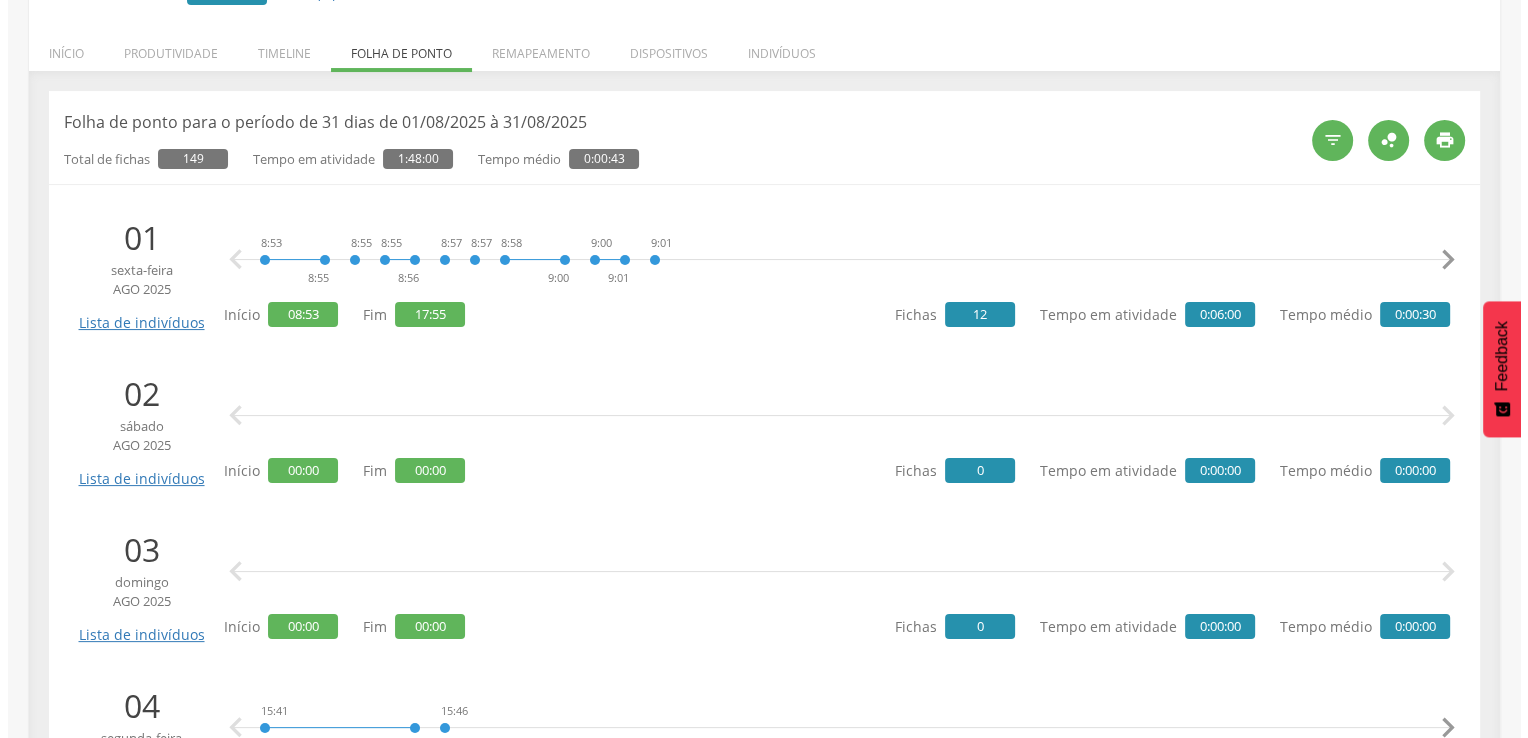 scroll, scrollTop: 88, scrollLeft: 0, axis: vertical 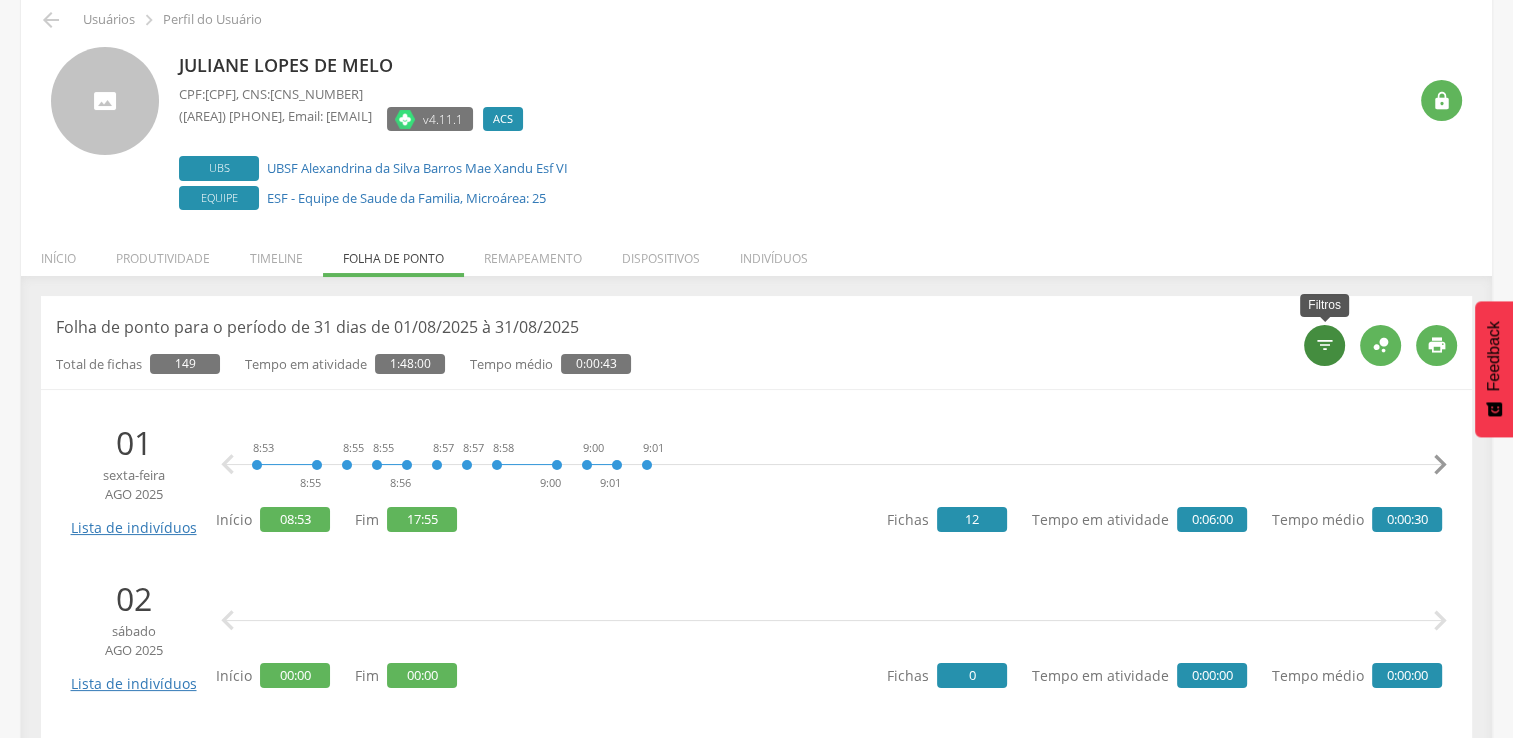 click on "" at bounding box center (1324, 345) 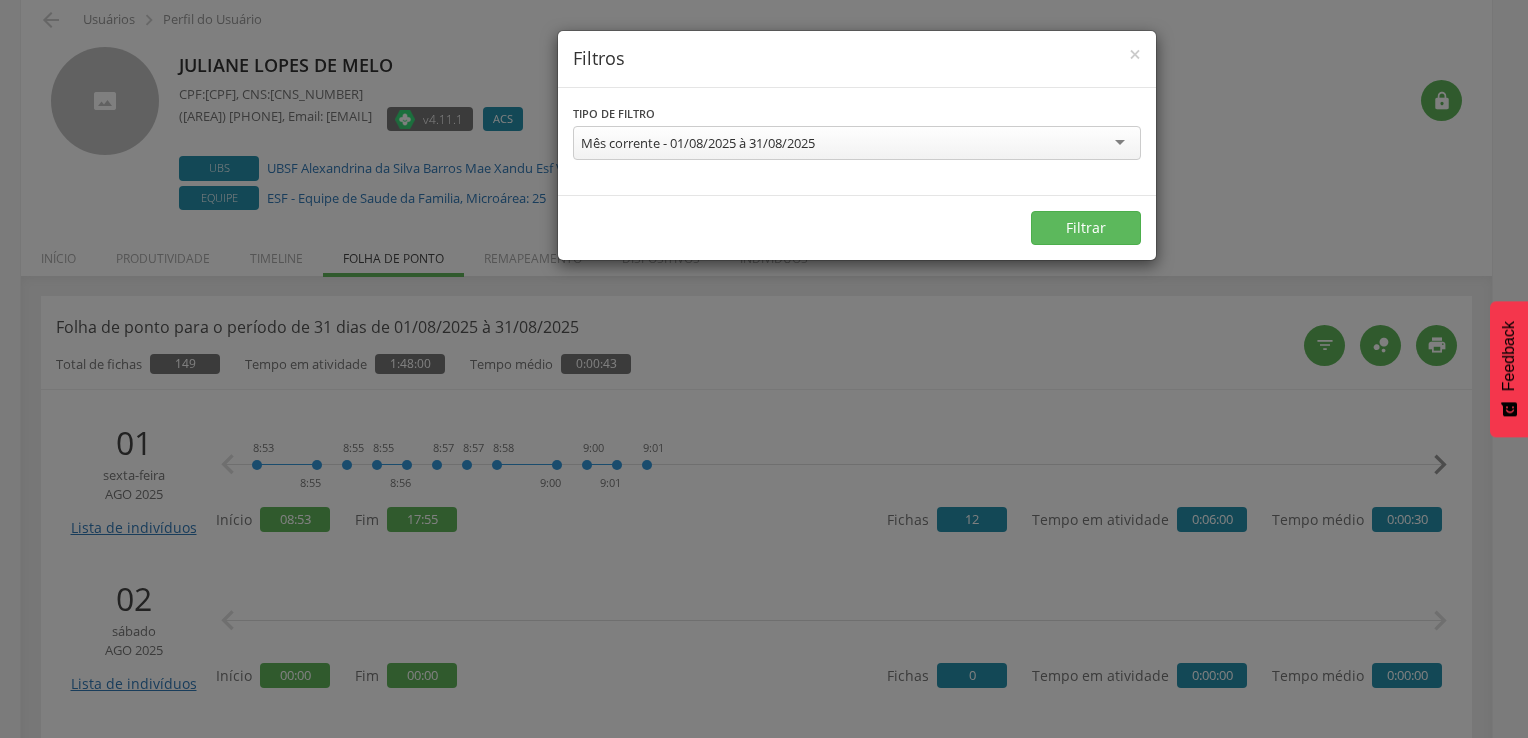 click on "Mês corrente - 01/08/2025 à 31/08/2025" at bounding box center (698, 143) 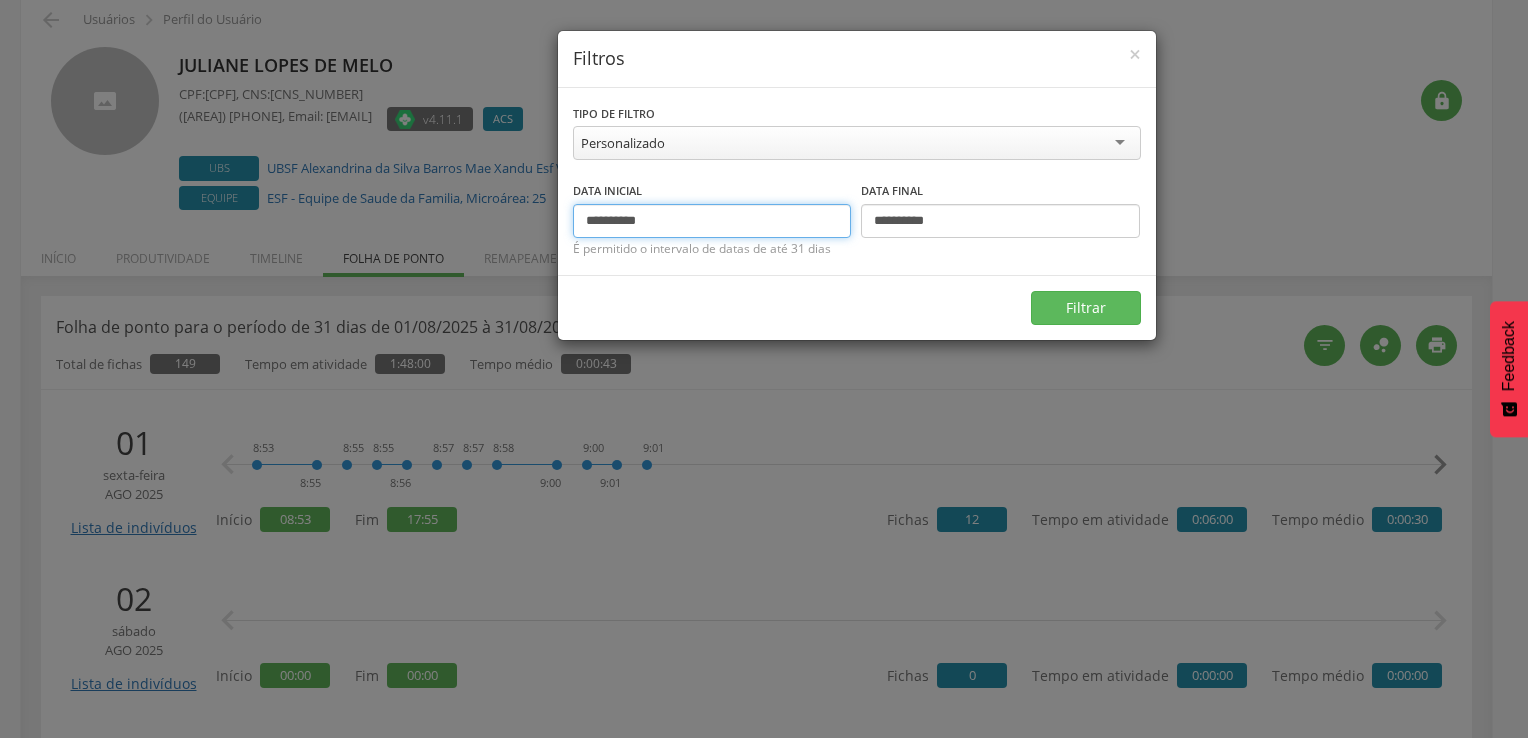 click on "**********" at bounding box center [712, 221] 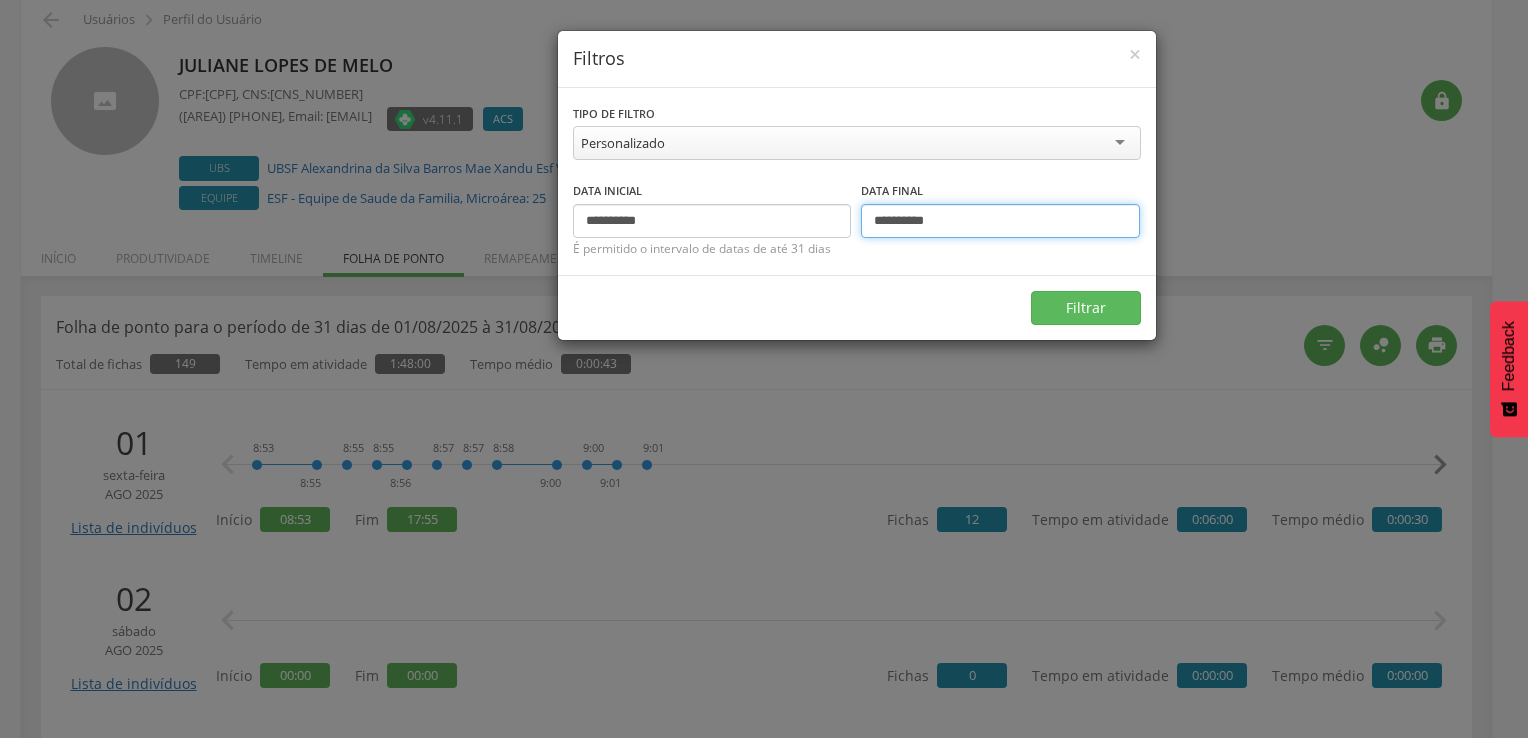 type on "**********" 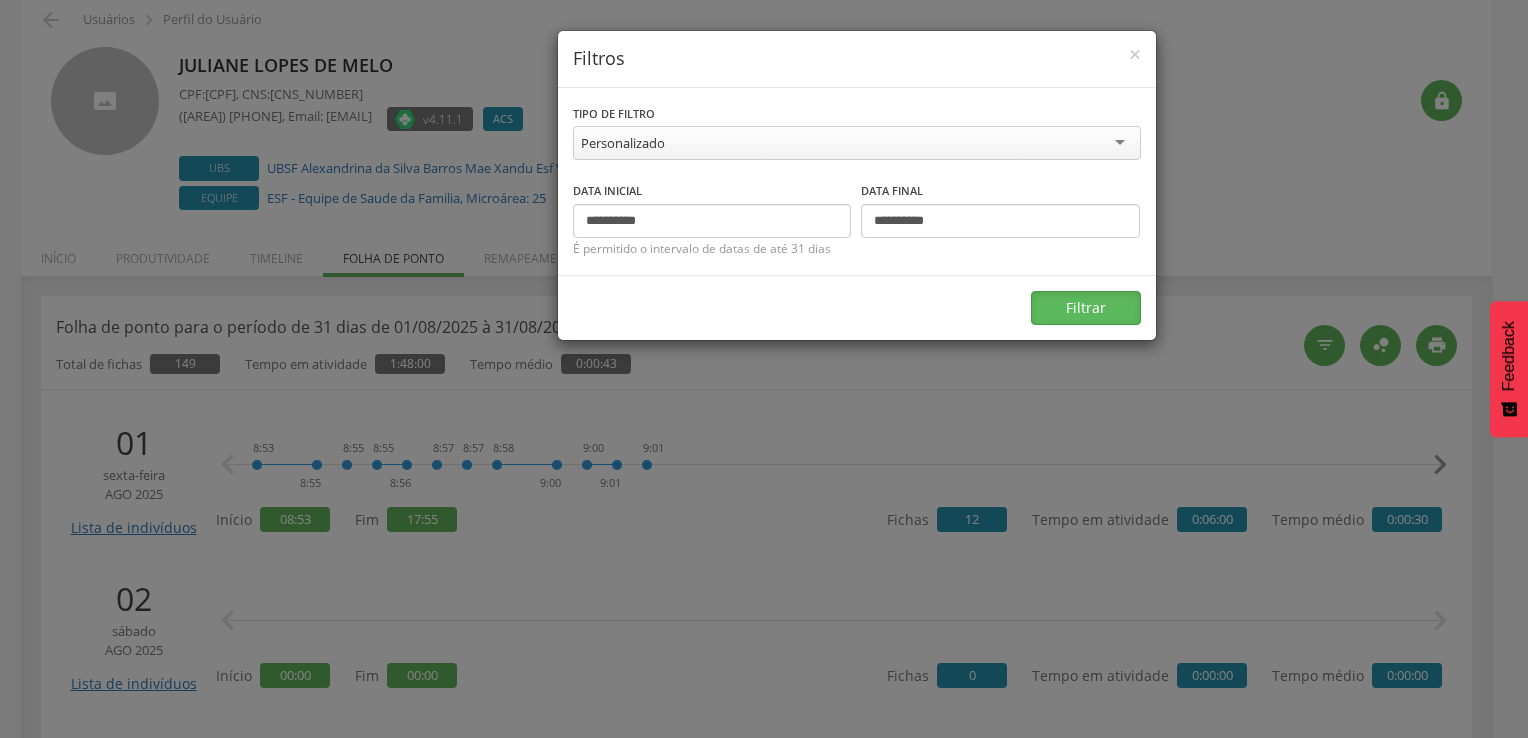type 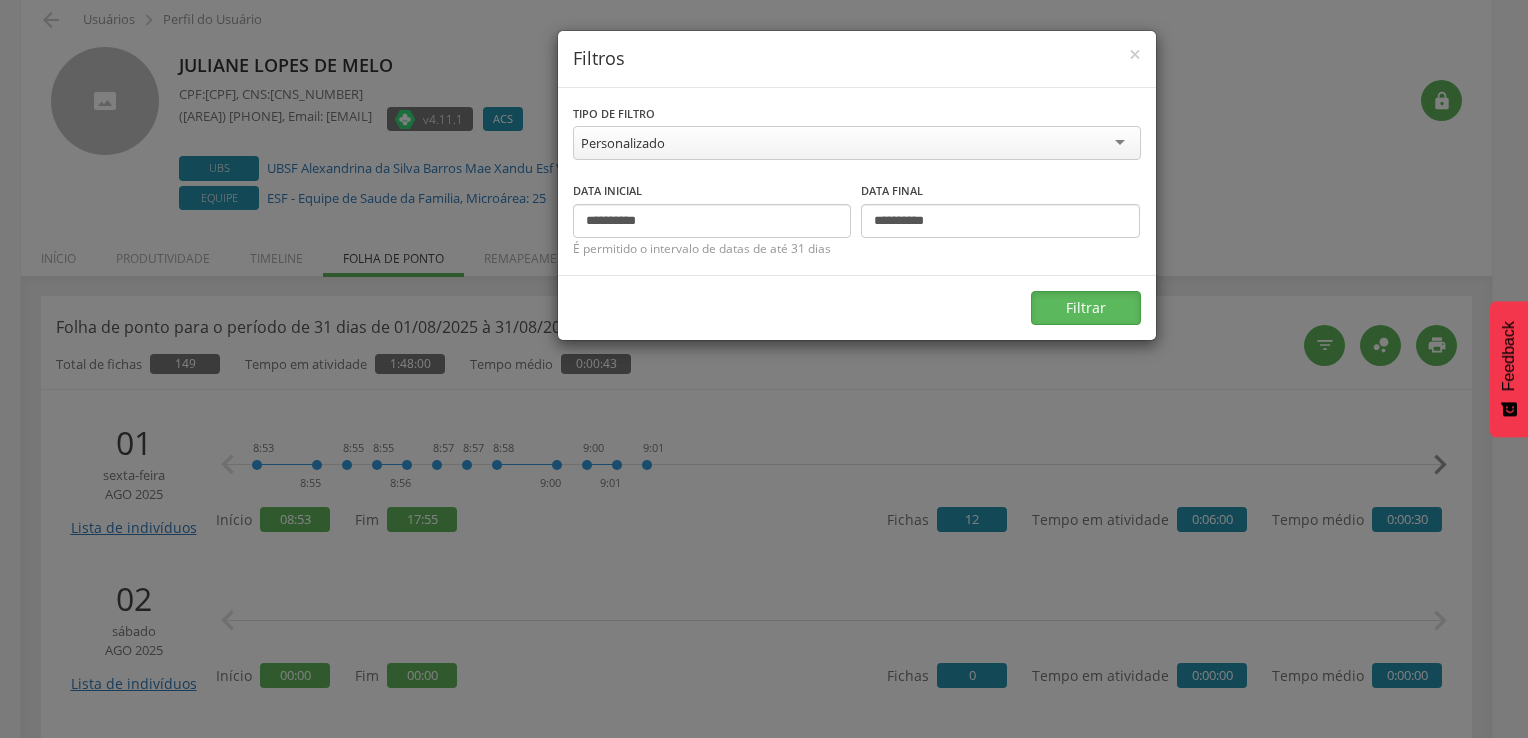drag, startPoint x: 1051, startPoint y: 299, endPoint x: 1049, endPoint y: 289, distance: 10.198039 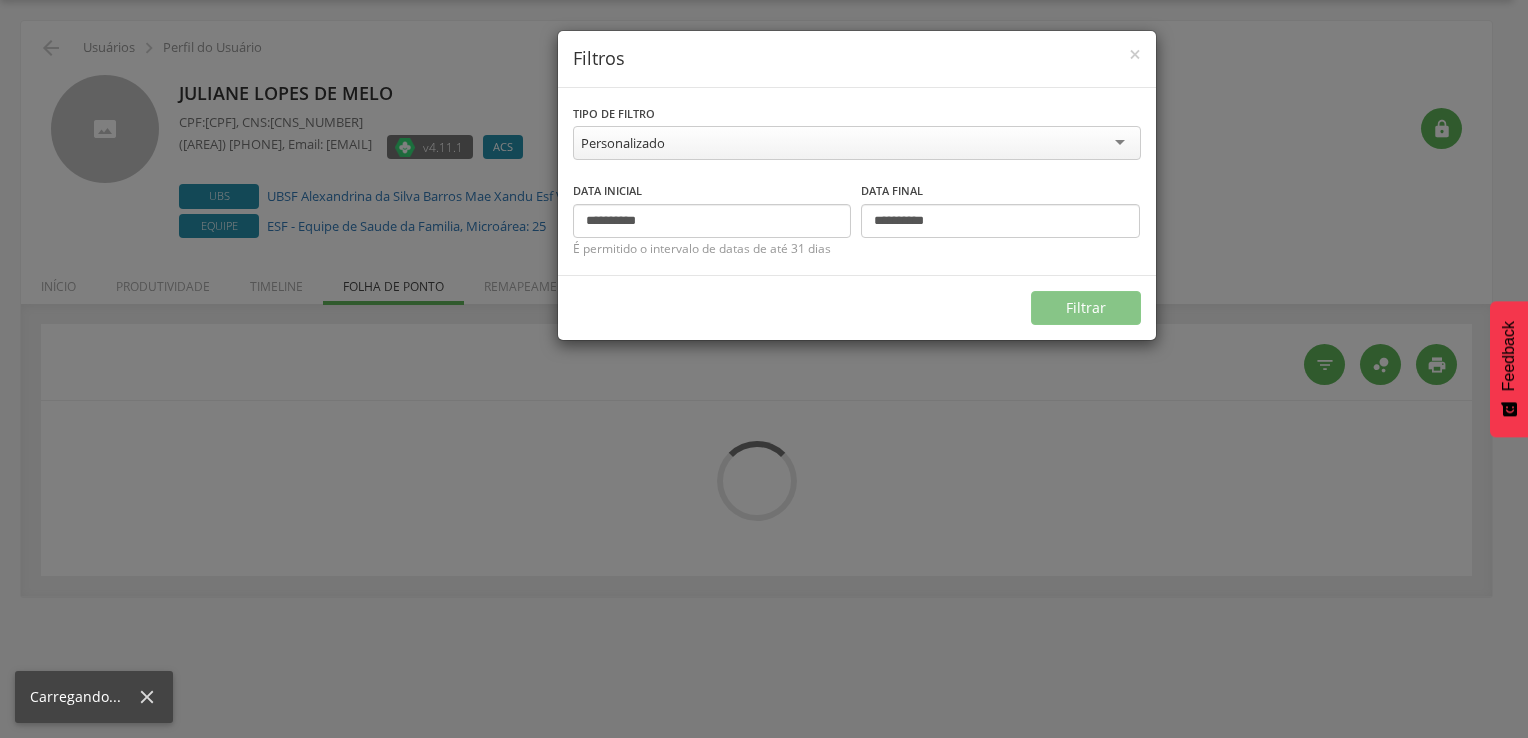 type on "**********" 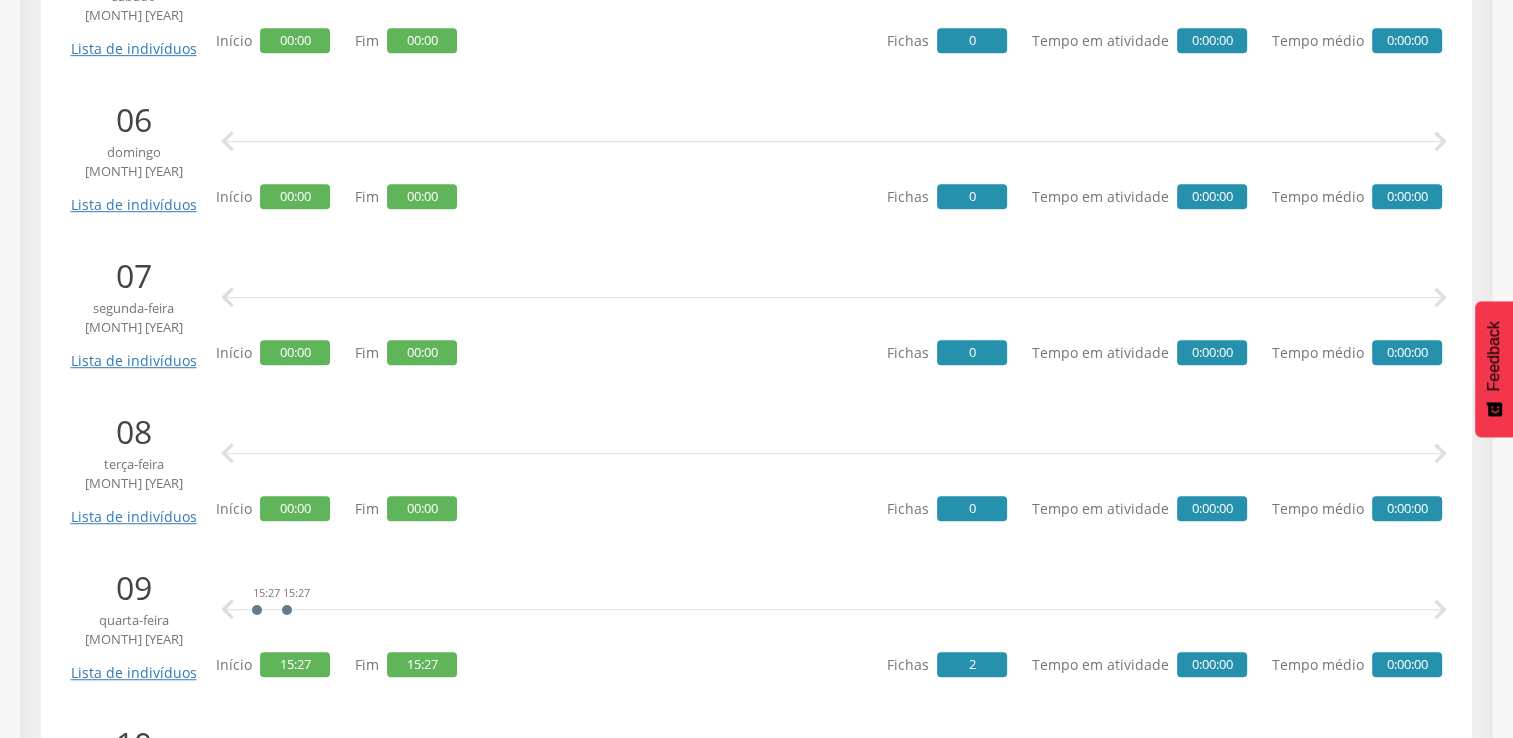 scroll, scrollTop: 1188, scrollLeft: 0, axis: vertical 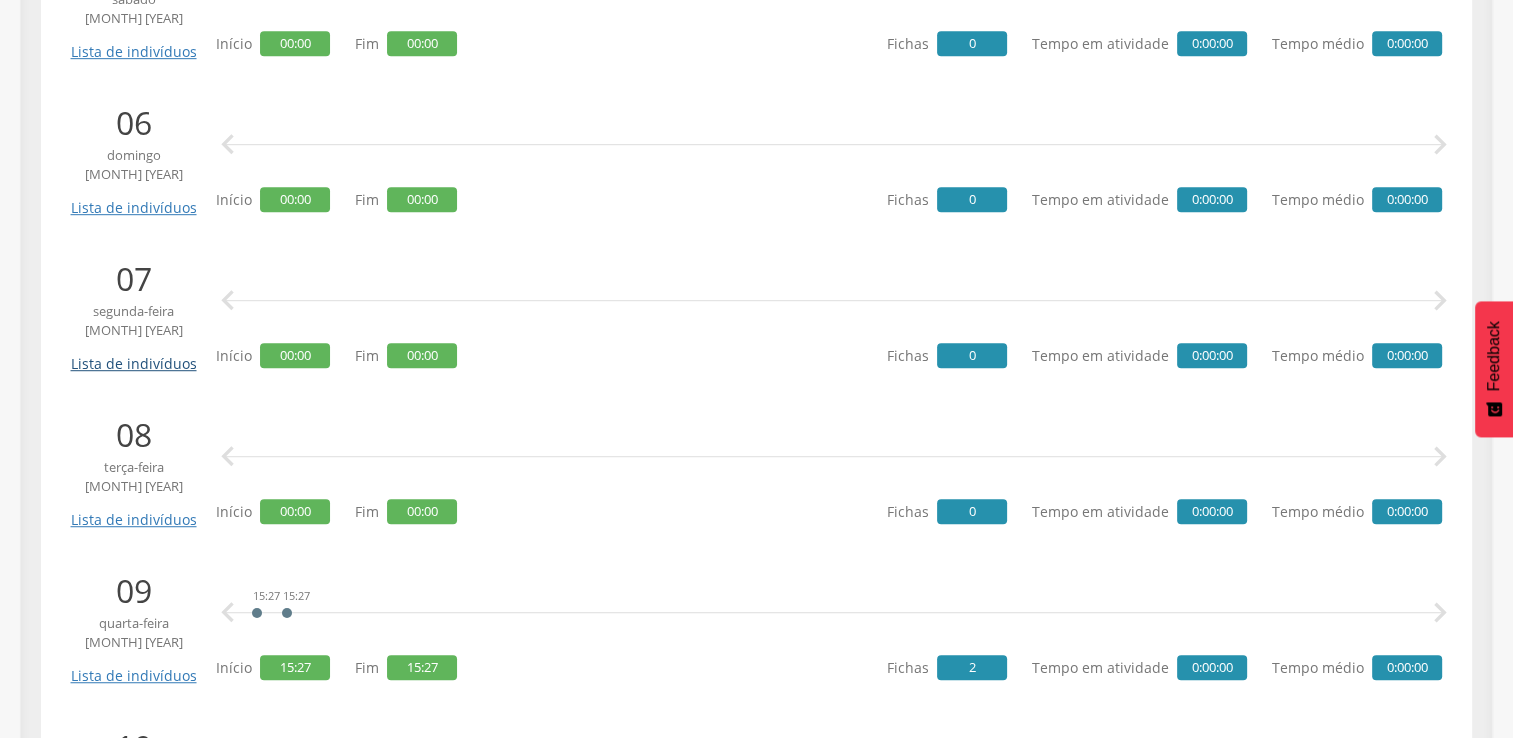 click on "Lista de indivíduos" at bounding box center (133, 356) 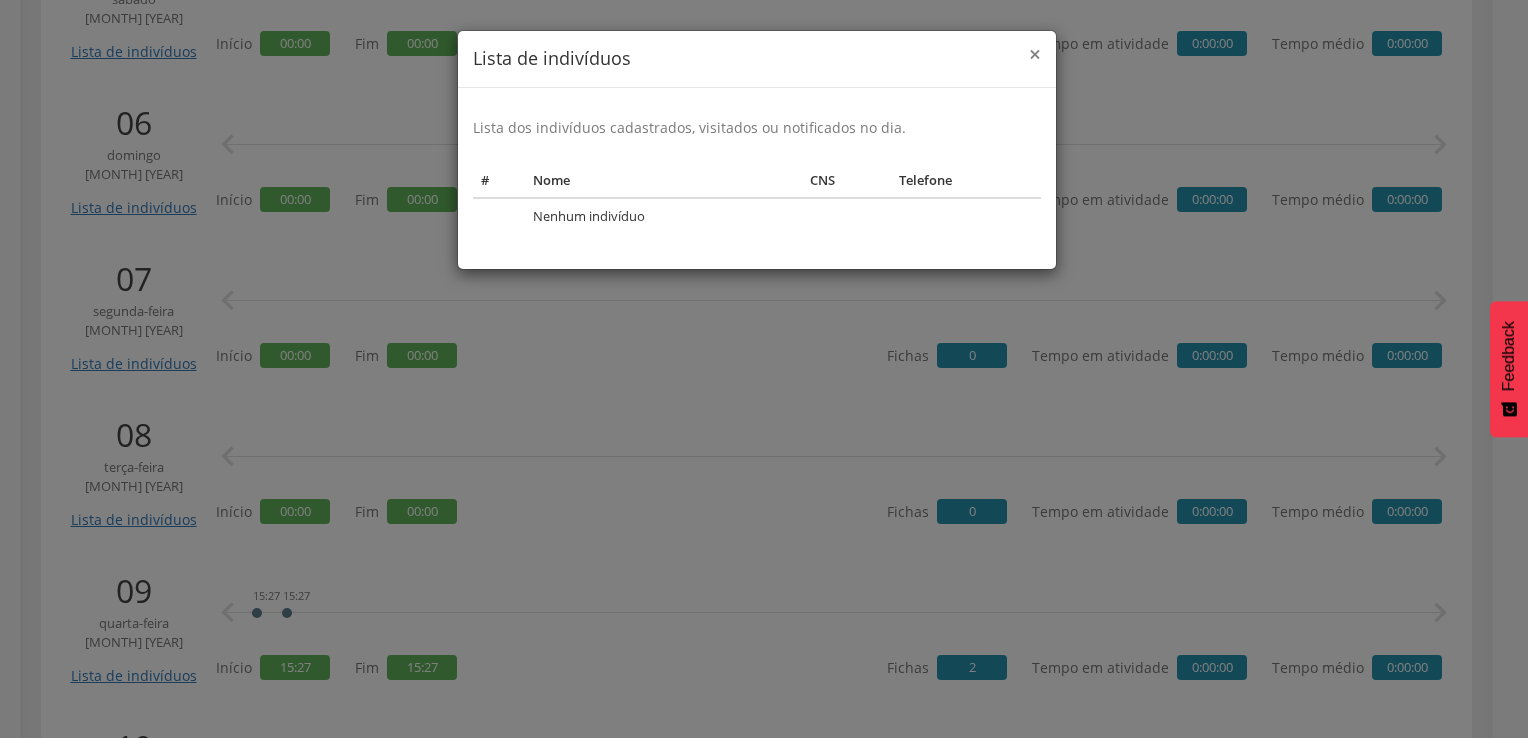 click on "×" at bounding box center [1035, 54] 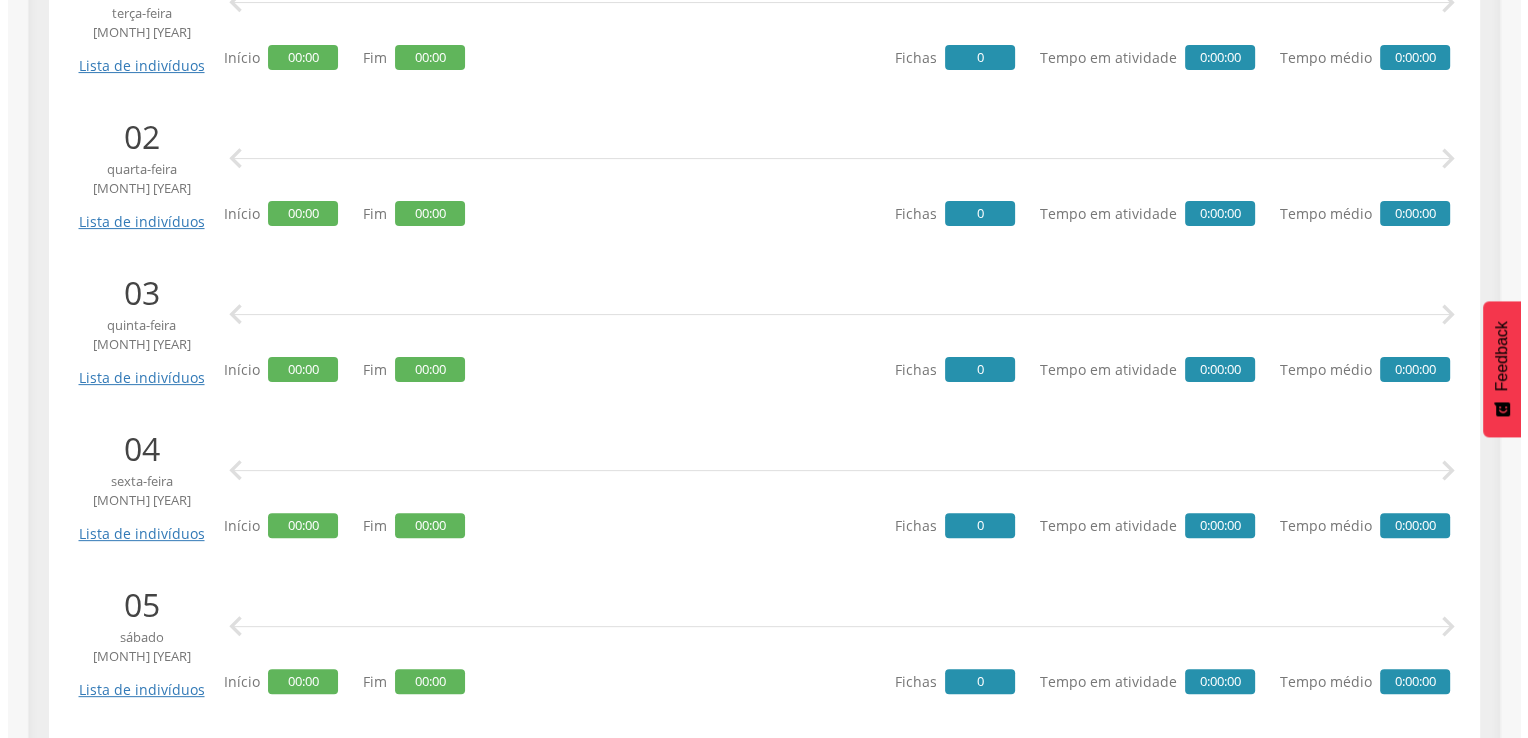scroll, scrollTop: 288, scrollLeft: 0, axis: vertical 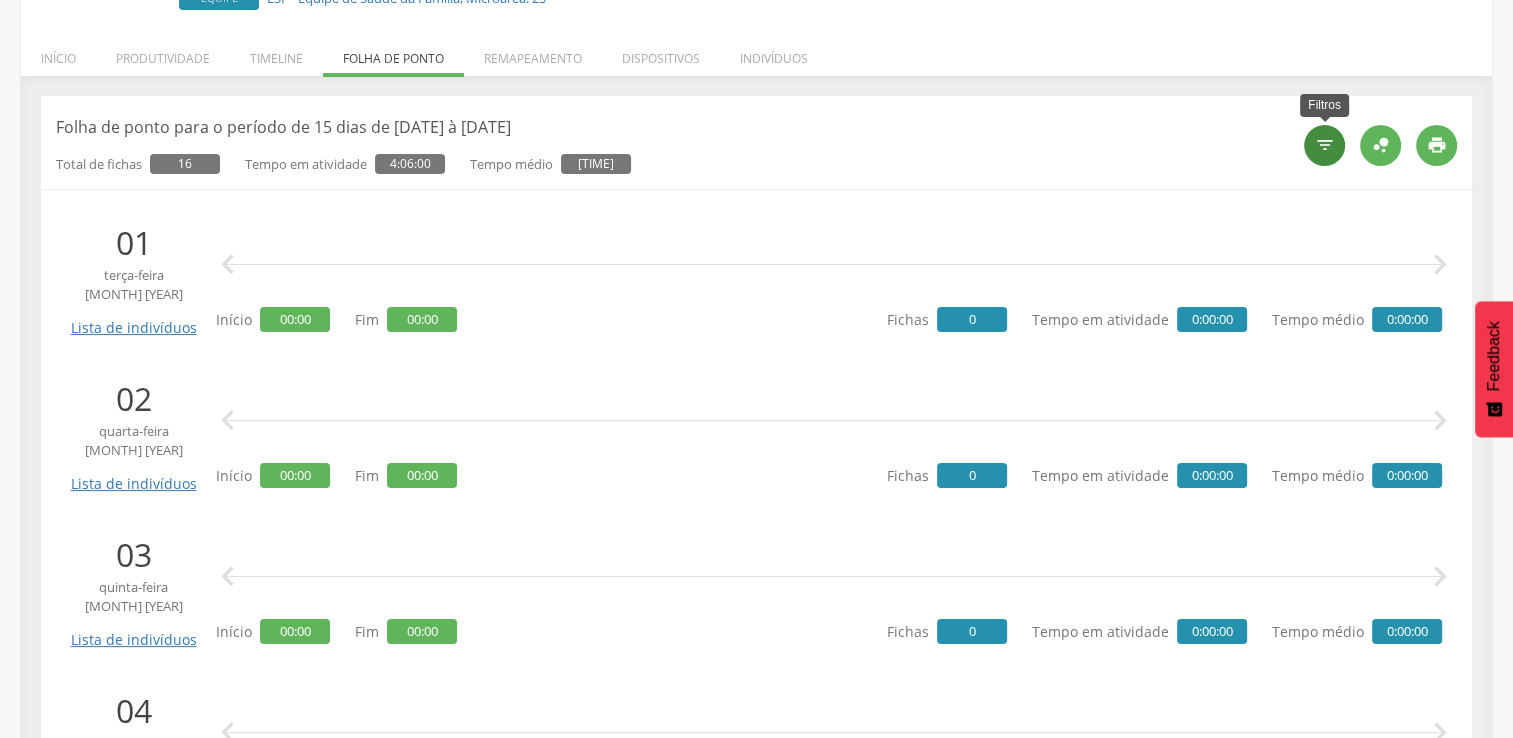 click on "" at bounding box center [1325, 145] 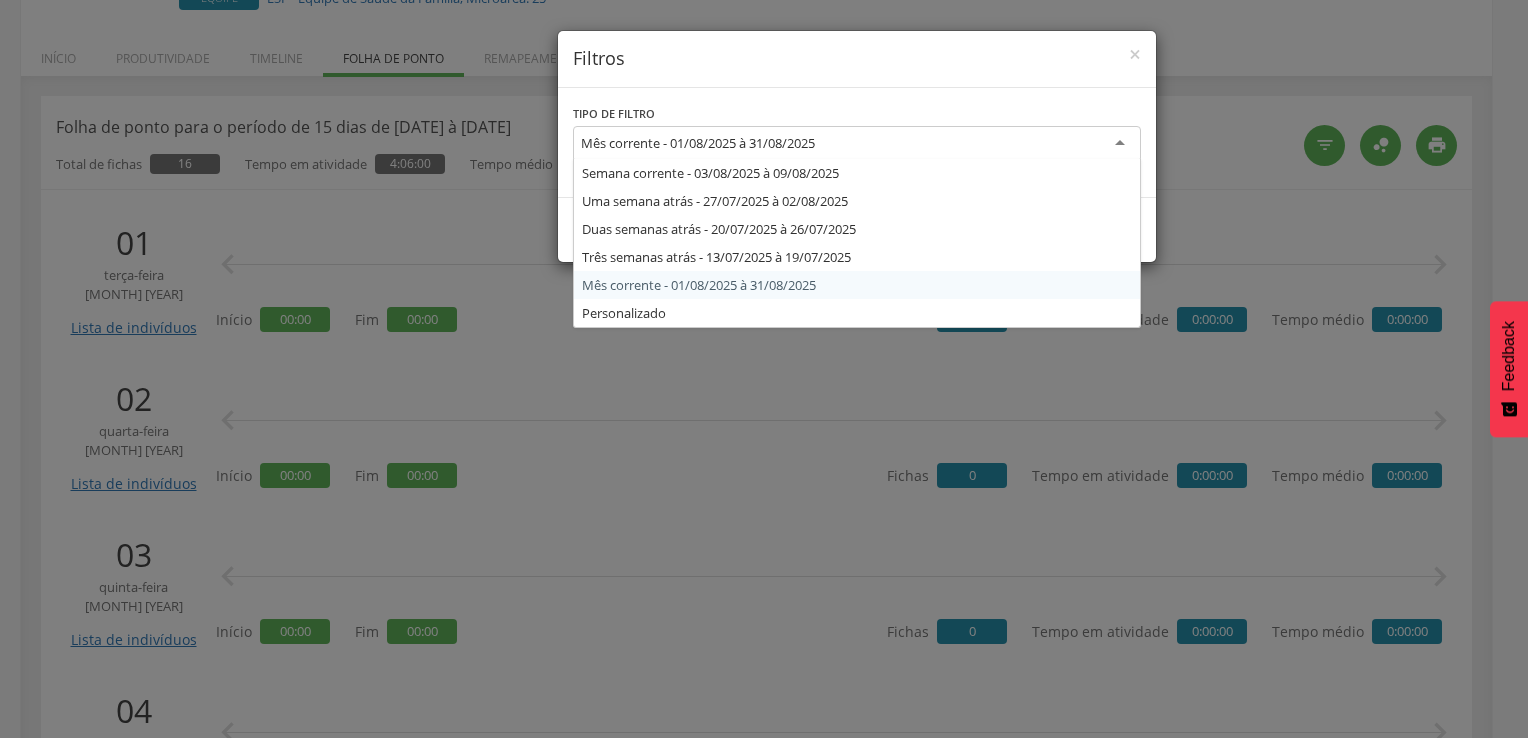 click on "Mês corrente - 01/08/2025 à 31/08/2025" at bounding box center (698, 143) 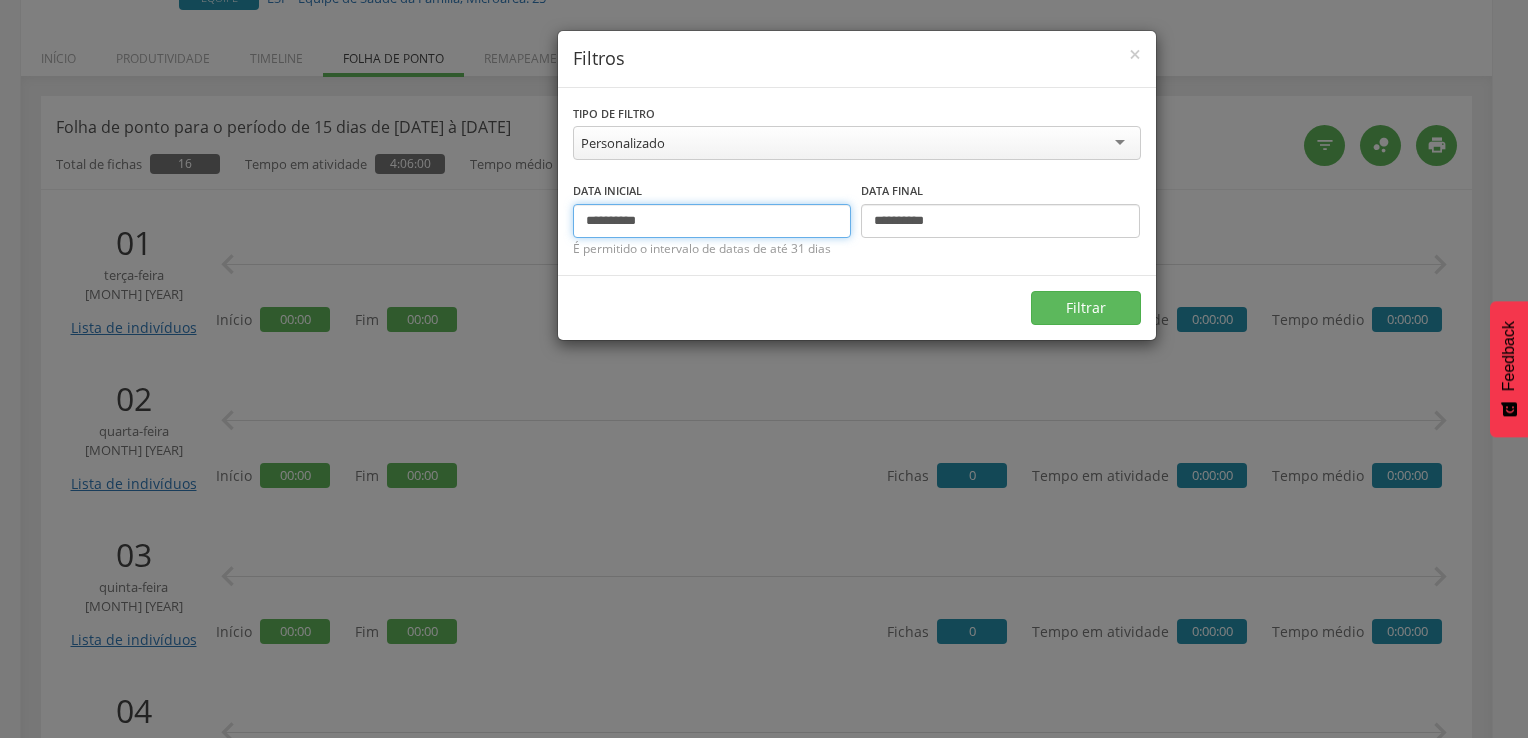 drag, startPoint x: 780, startPoint y: 223, endPoint x: 72, endPoint y: 219, distance: 708.0113 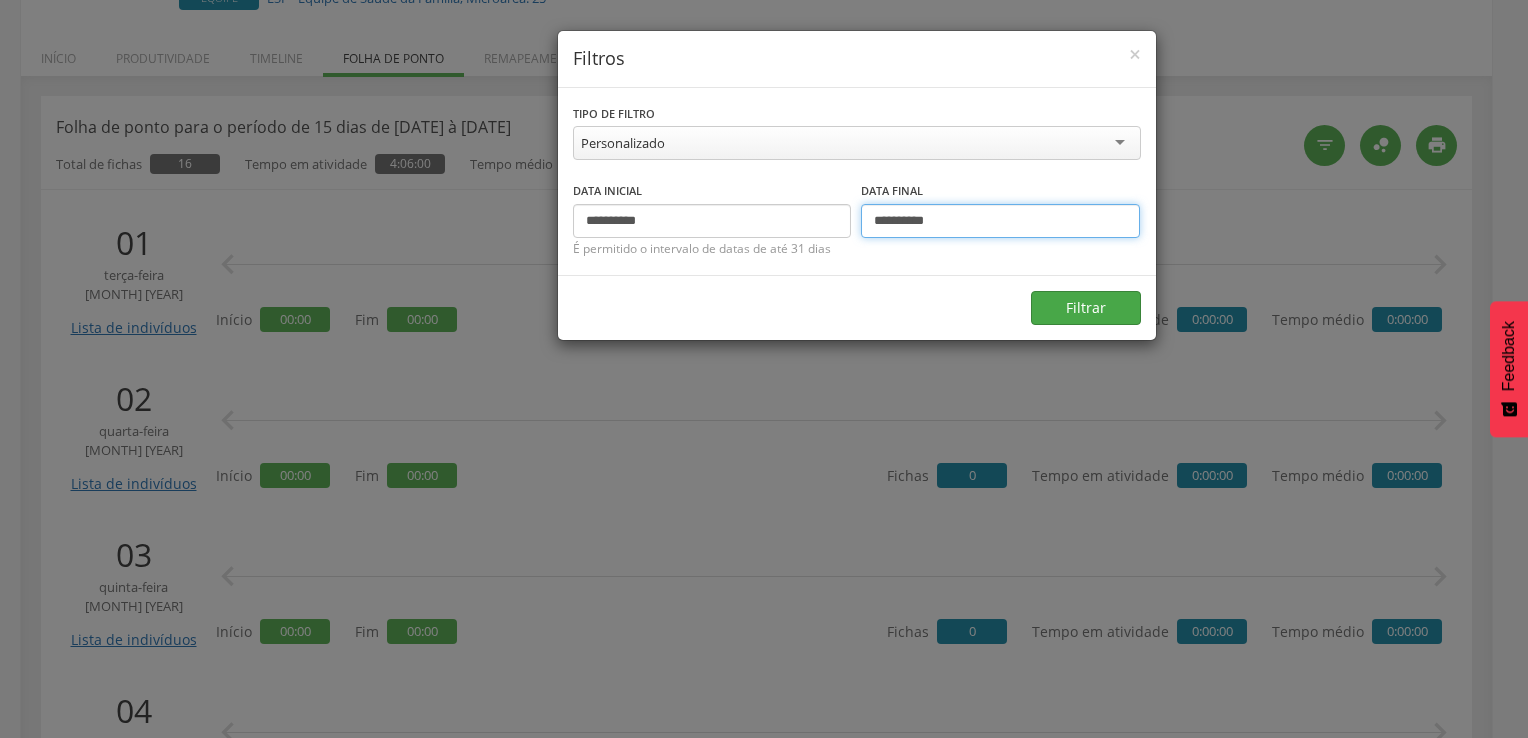 type on "**********" 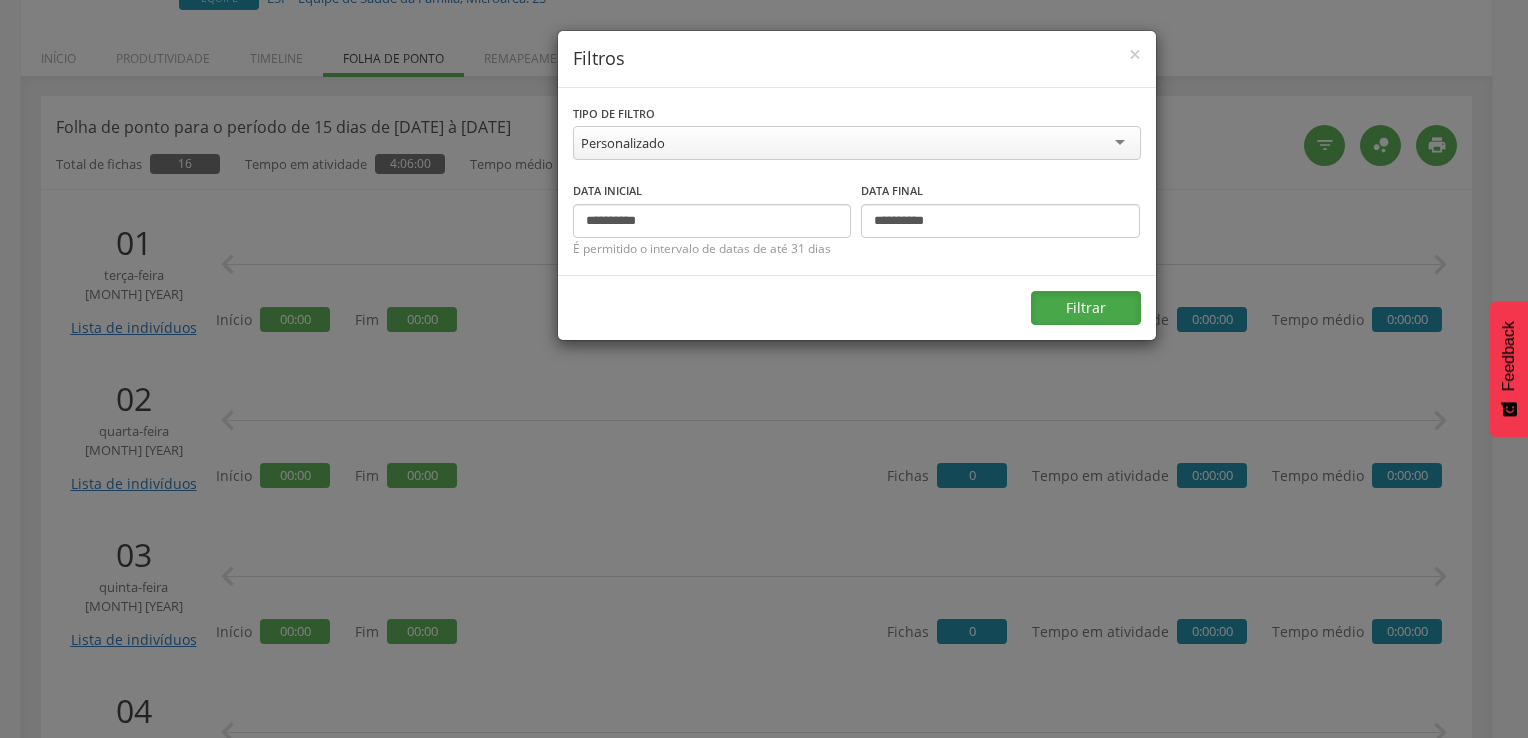 drag, startPoint x: 1073, startPoint y: 315, endPoint x: 1088, endPoint y: 281, distance: 37.161808 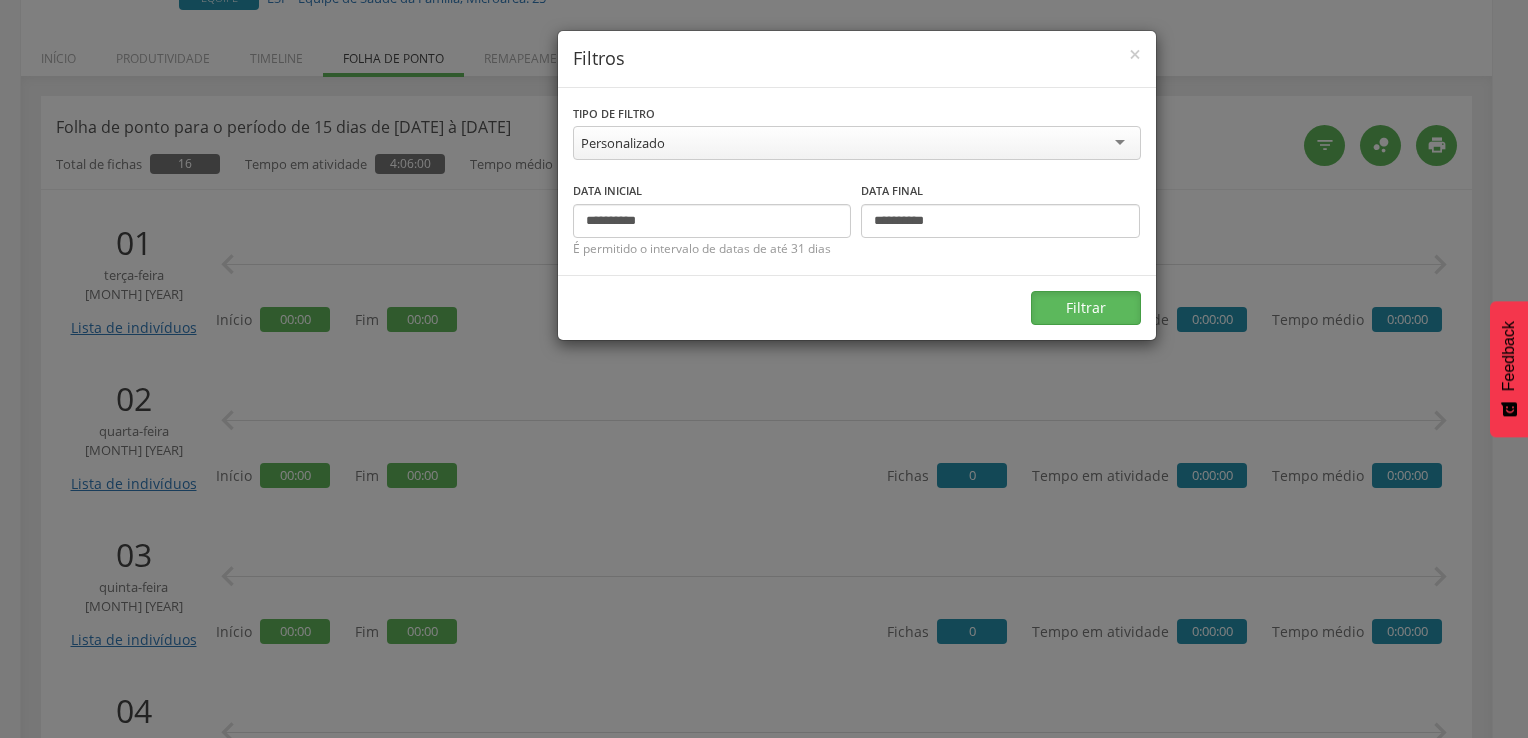 click on "Filtrar" at bounding box center (1086, 308) 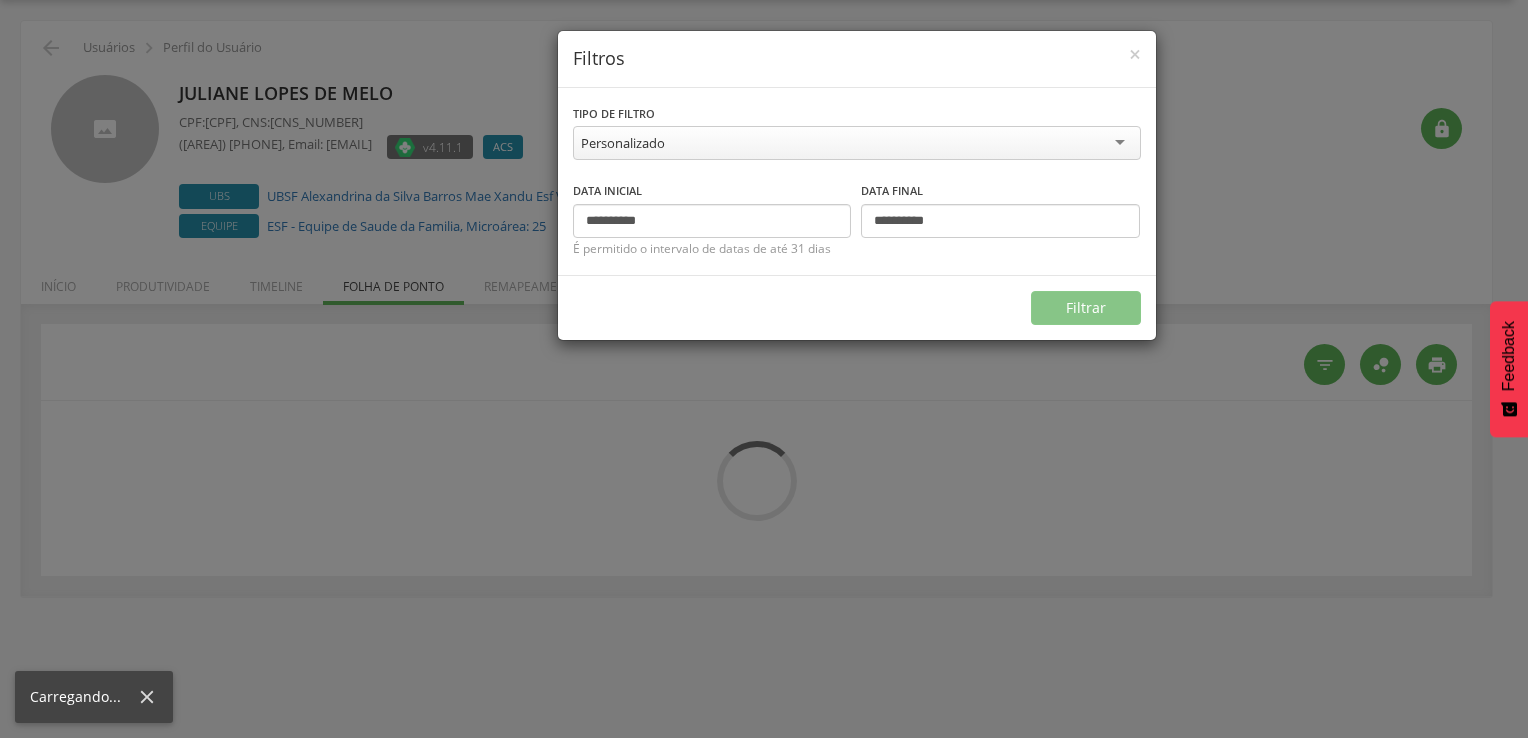 type on "**********" 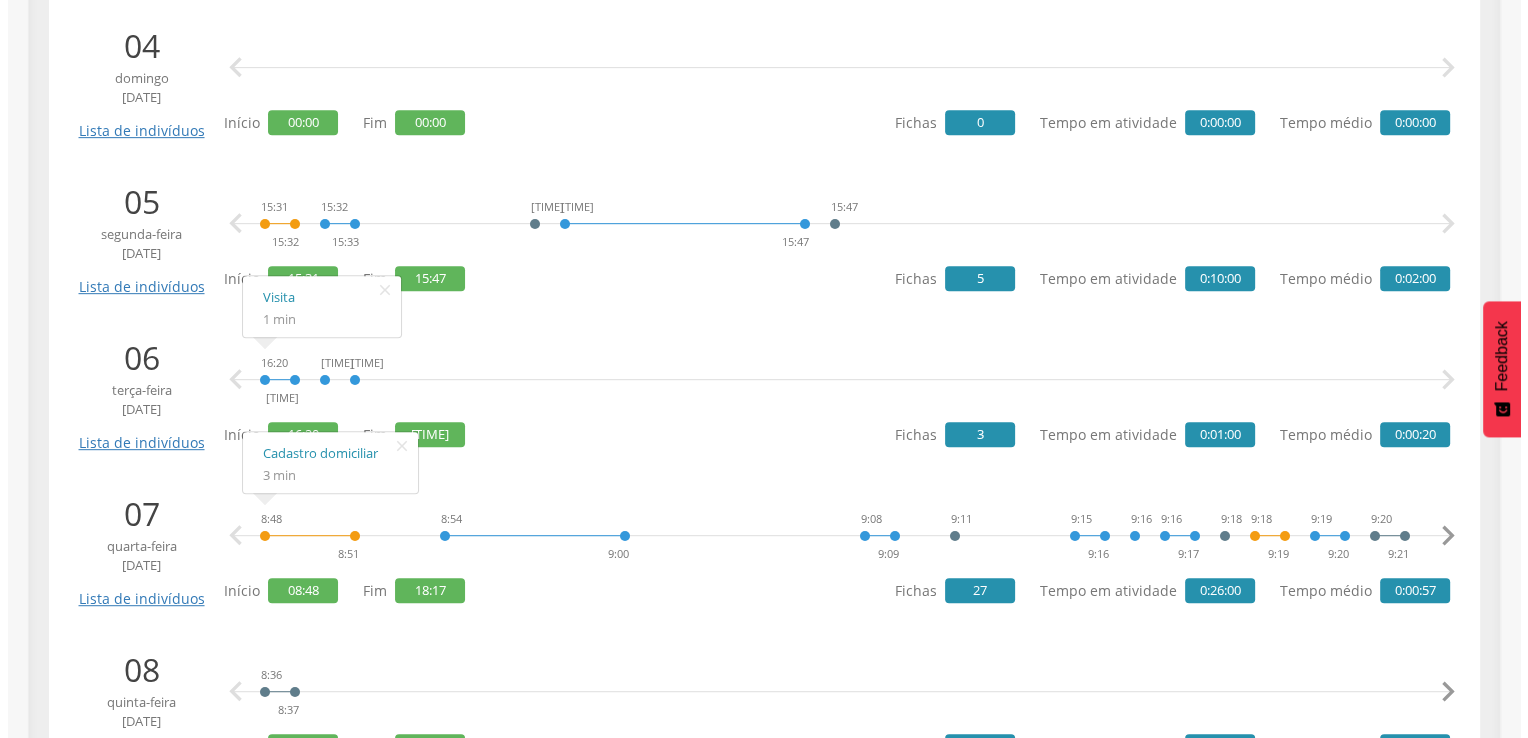 scroll, scrollTop: 988, scrollLeft: 0, axis: vertical 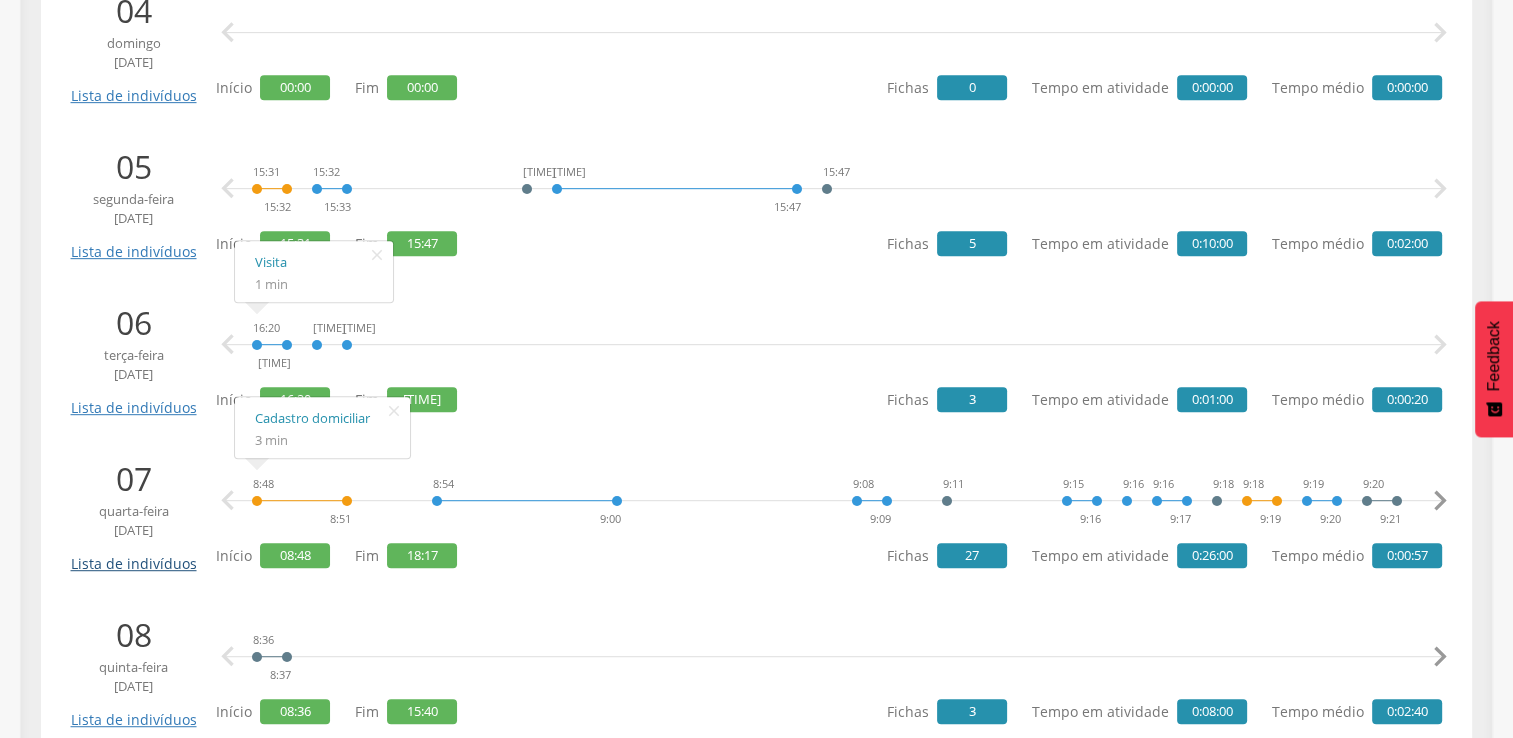 click on "Lista de indivíduos" at bounding box center [133, 556] 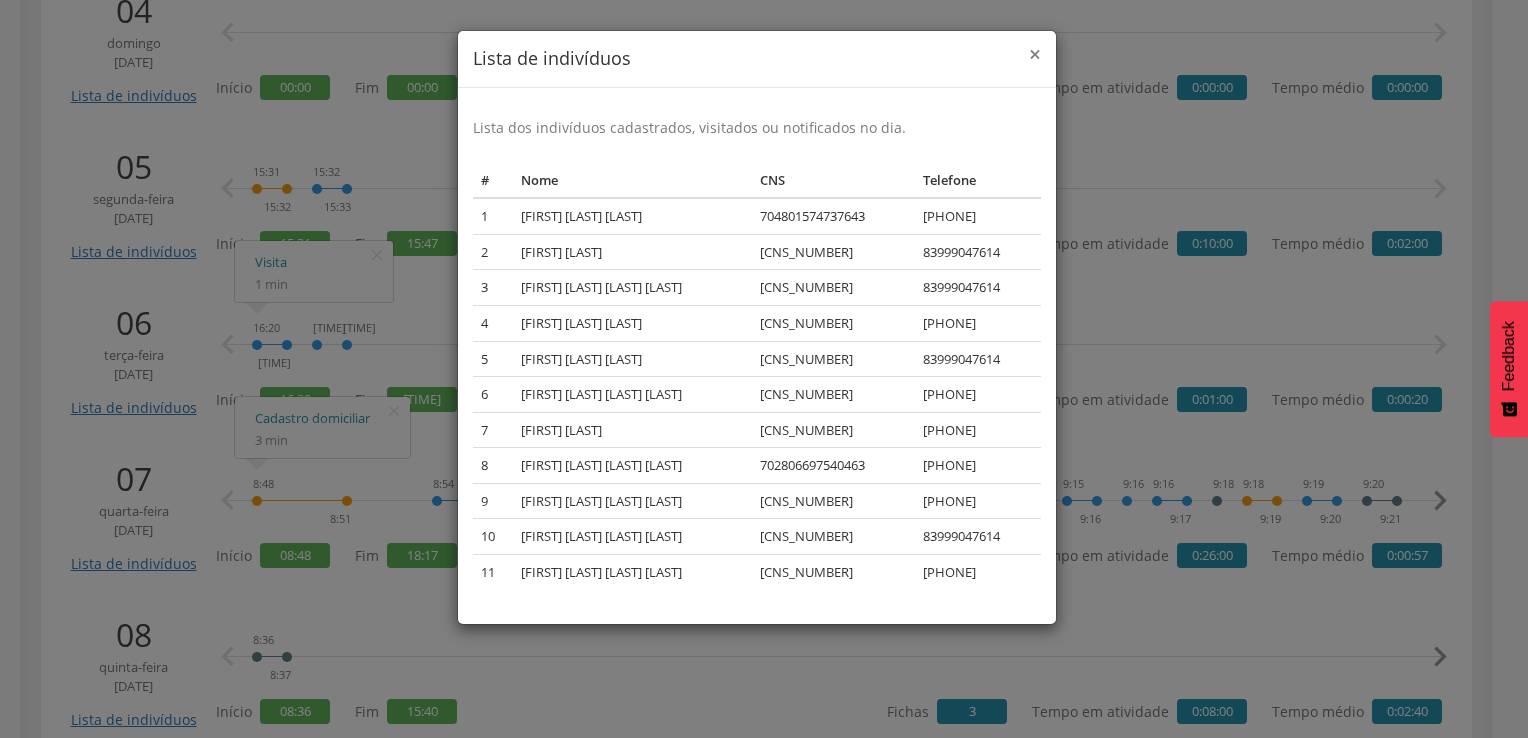click on "×" at bounding box center [1035, 54] 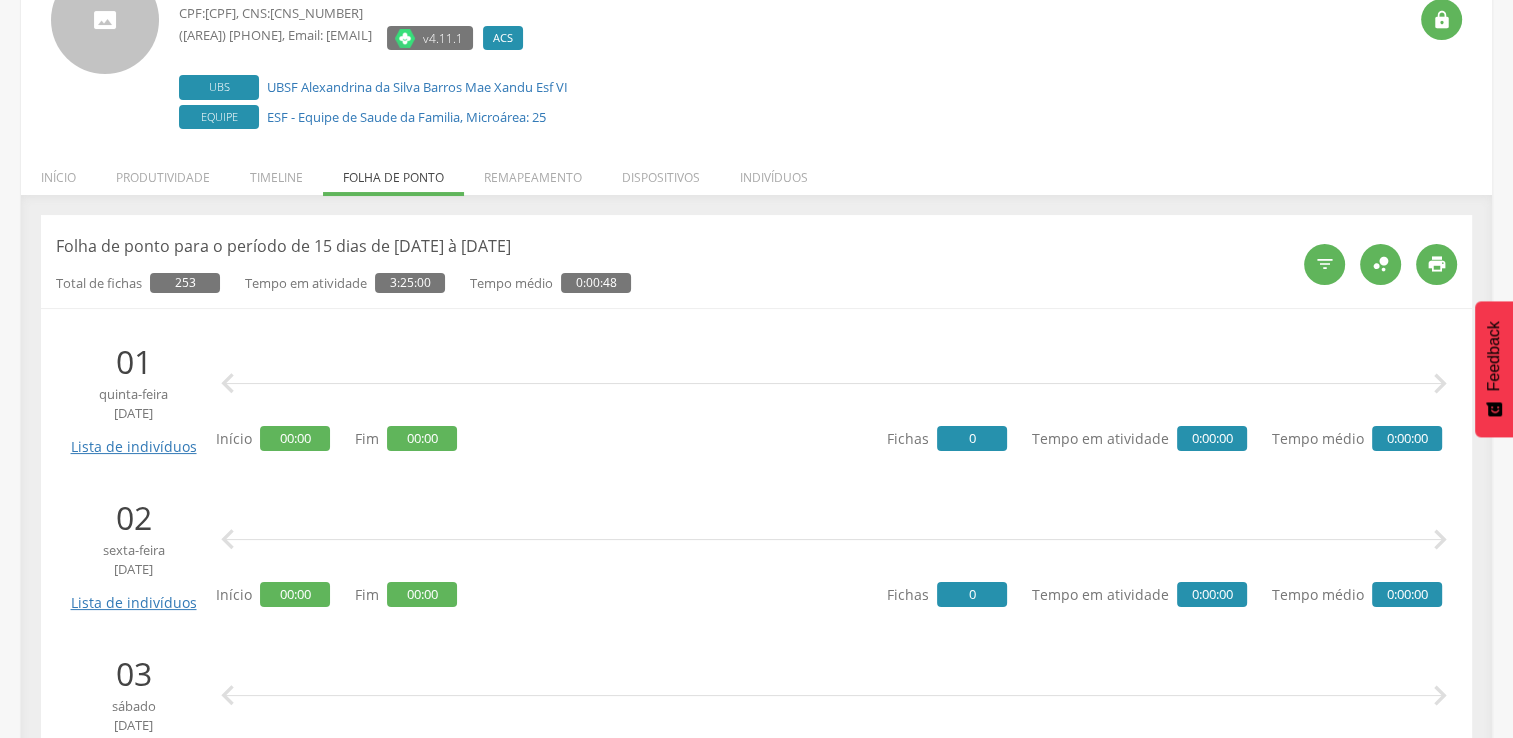 scroll, scrollTop: 88, scrollLeft: 0, axis: vertical 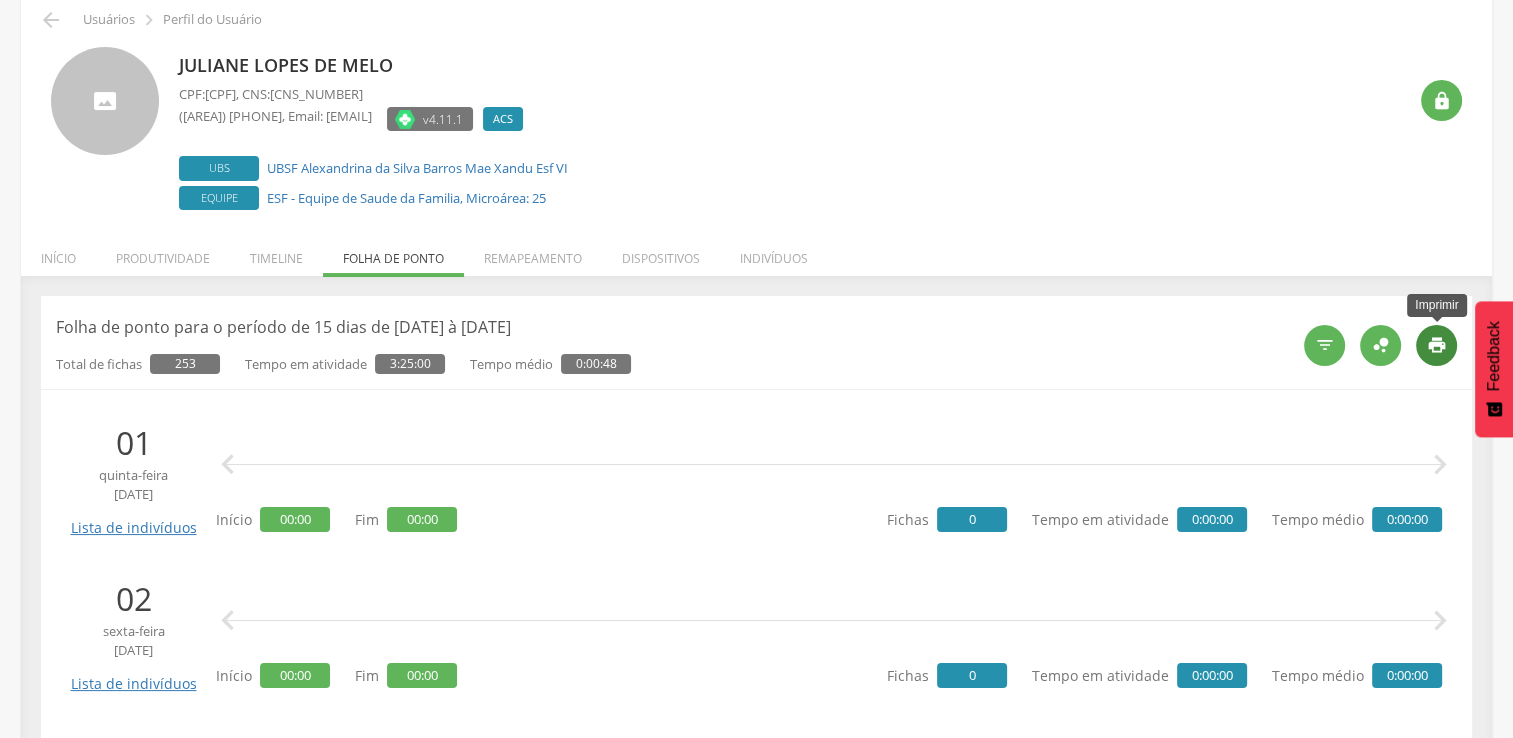 click on "" at bounding box center (1437, 345) 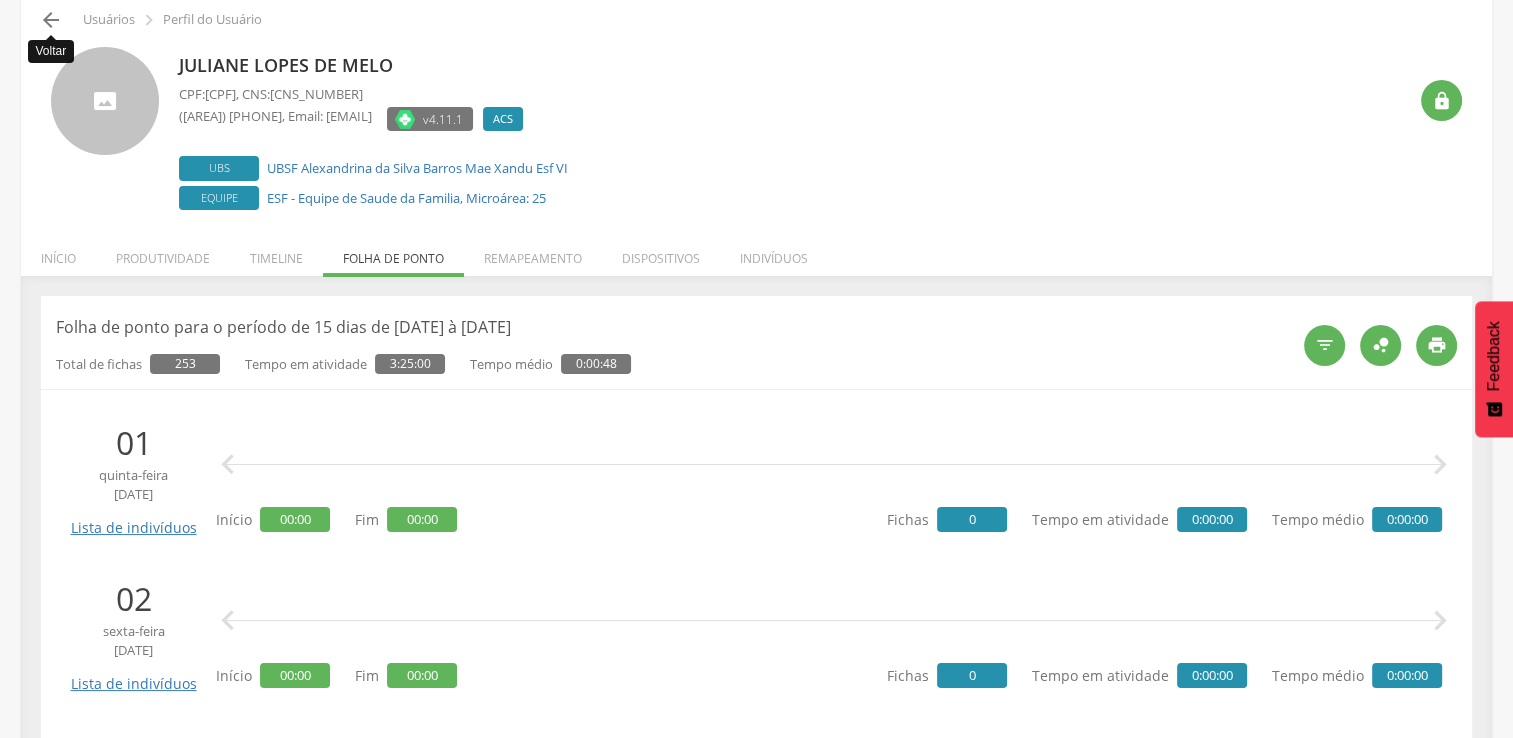 click on "" at bounding box center (51, 20) 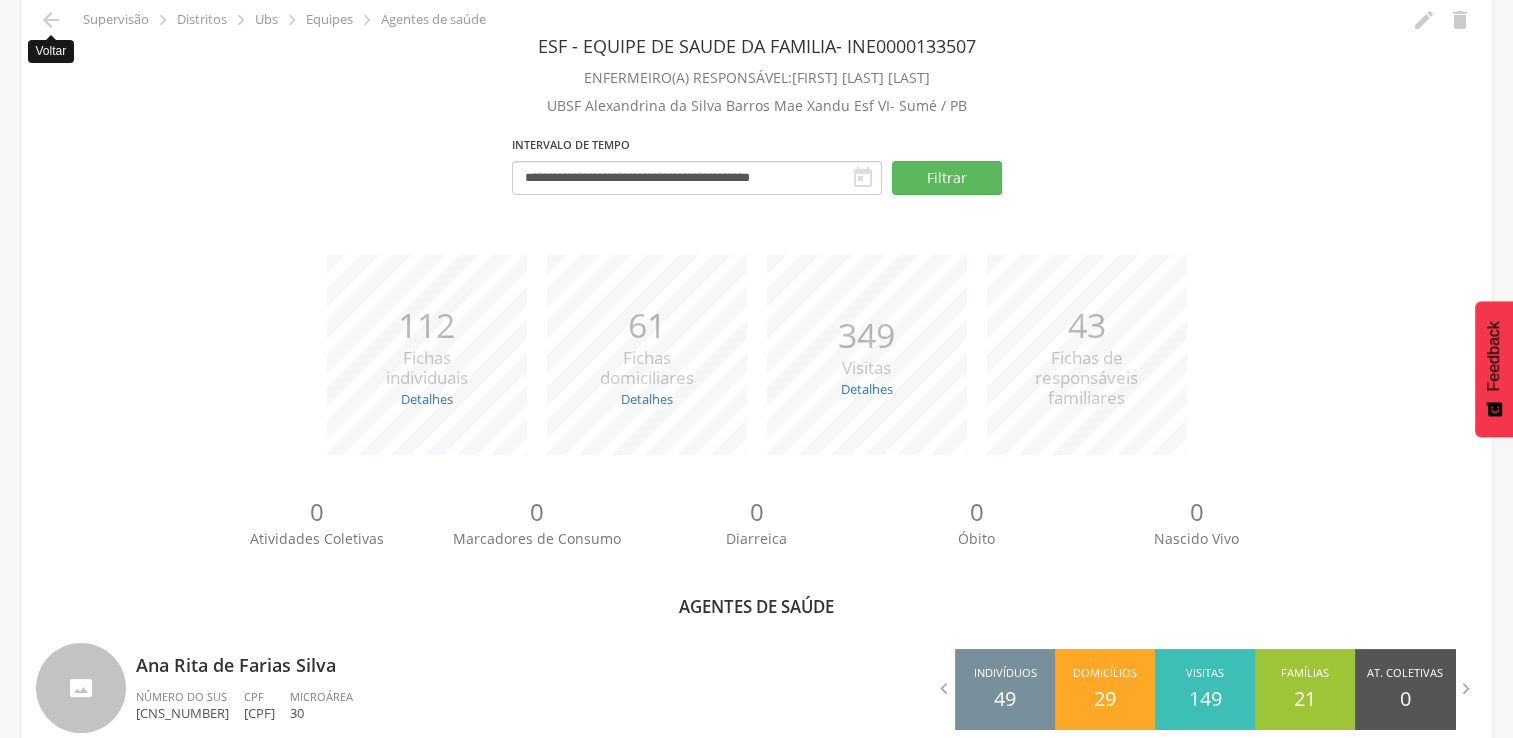 click on "" at bounding box center [51, 20] 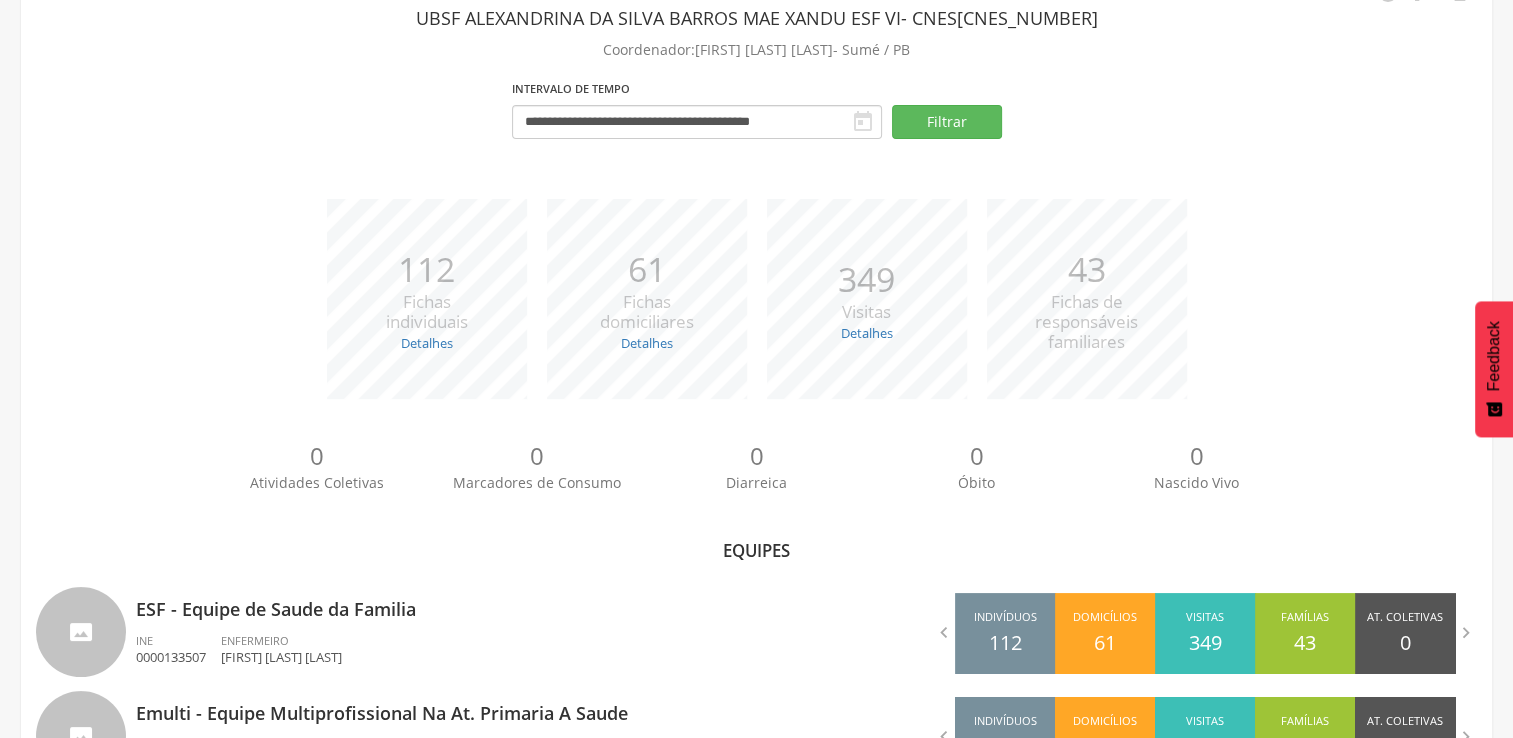 scroll, scrollTop: 308, scrollLeft: 0, axis: vertical 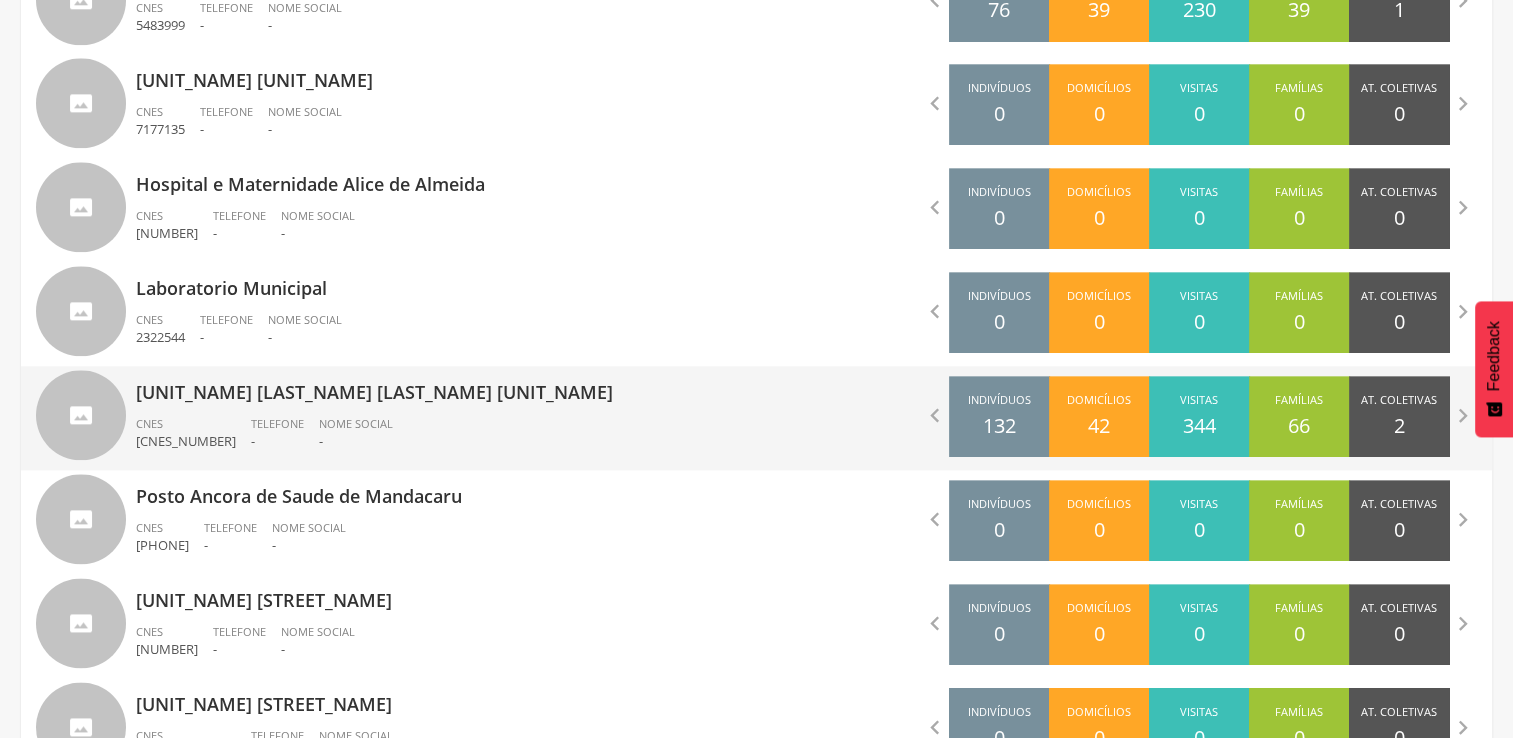 click on "[UNIT_NAME] [LAST_NAME] [LAST_NAME] [UNIT_NAME]" at bounding box center [439, 386] 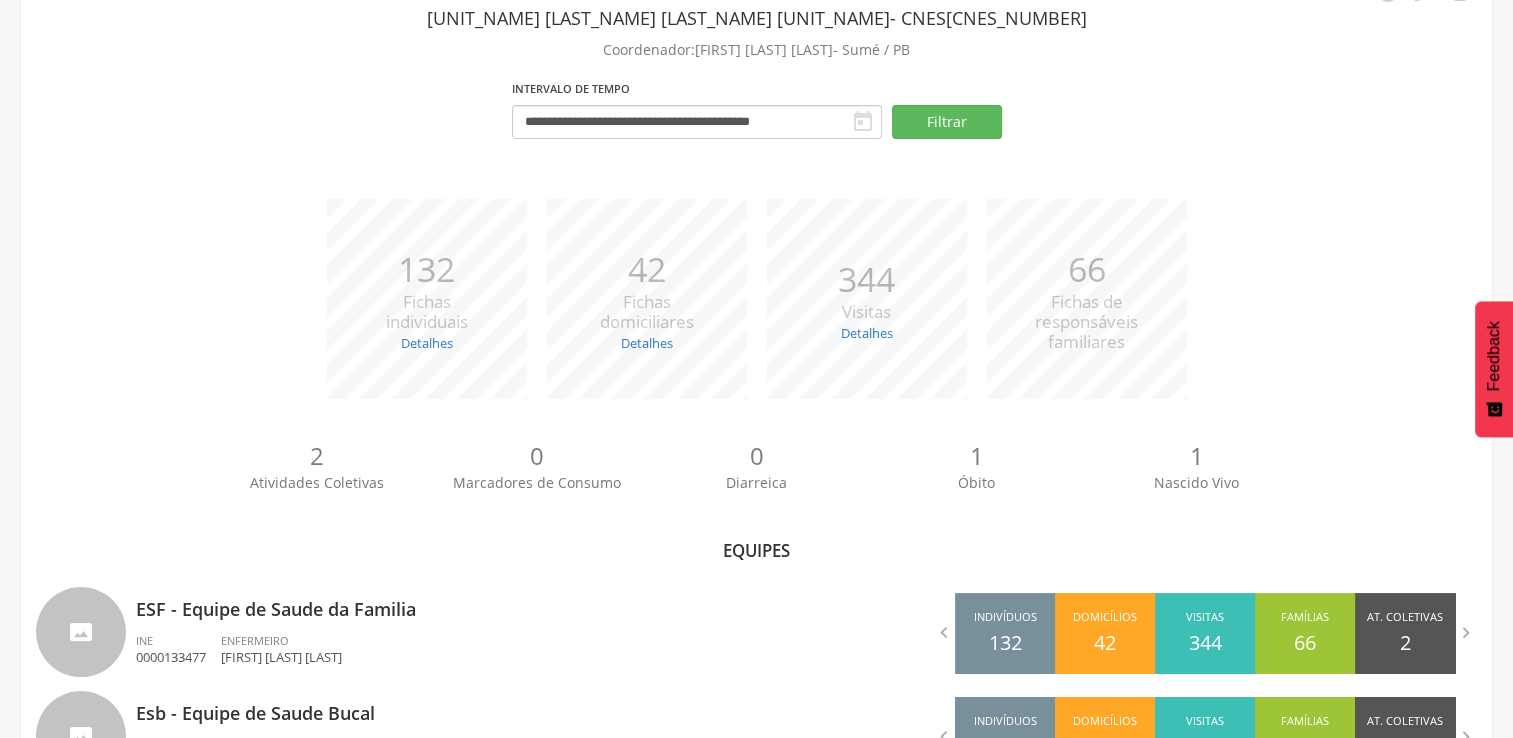 scroll, scrollTop: 204, scrollLeft: 0, axis: vertical 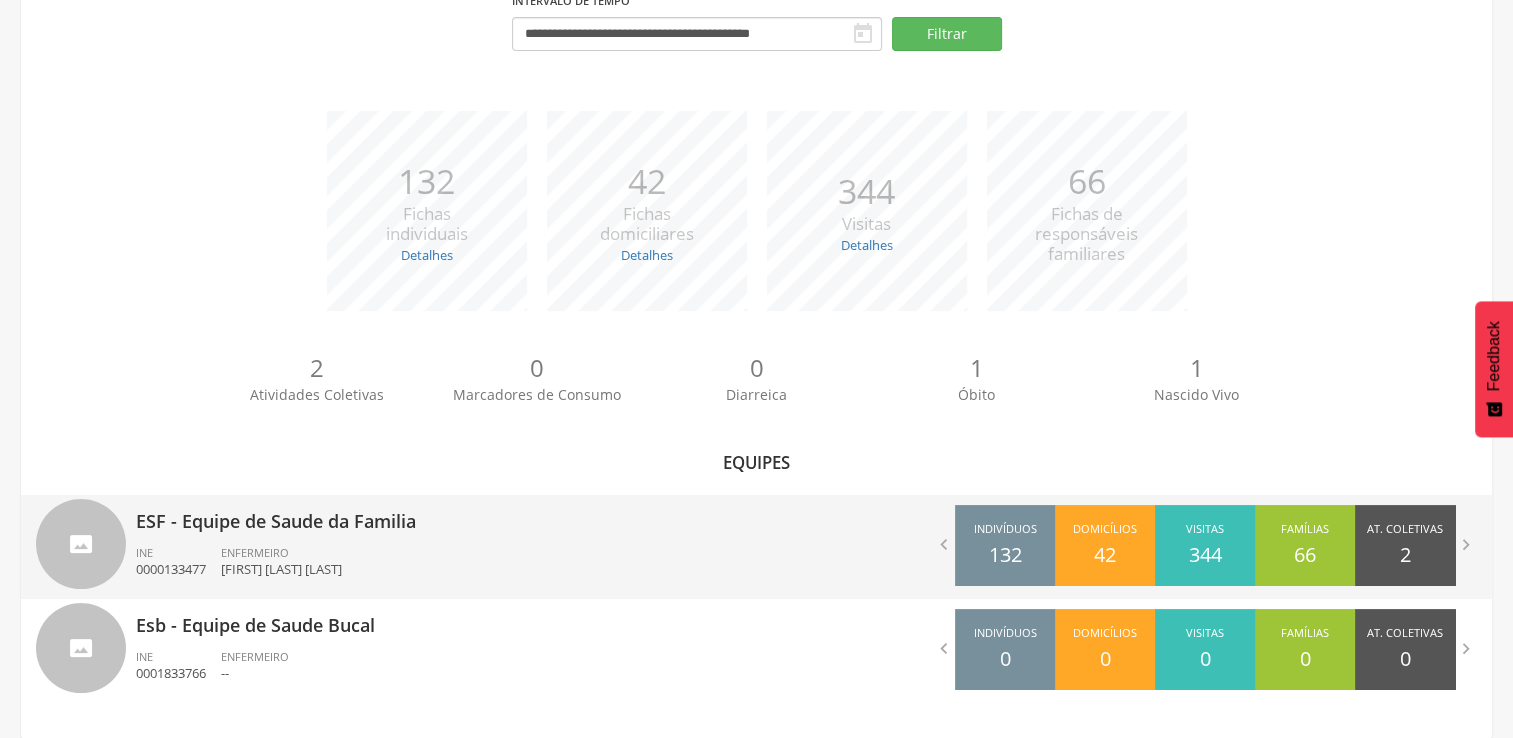 click on "[FIRST] [LAST] [LAST]" at bounding box center (281, 569) 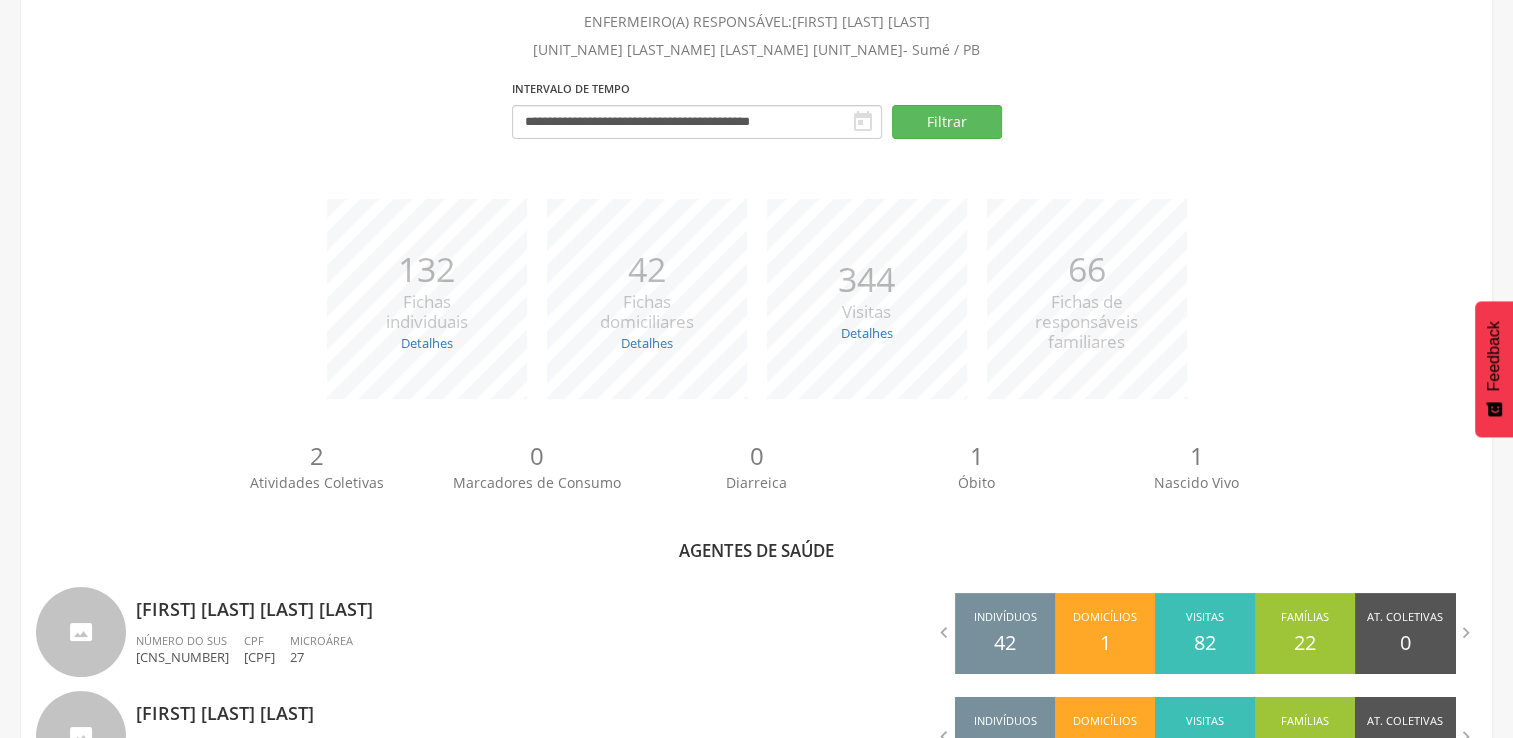 scroll, scrollTop: 544, scrollLeft: 0, axis: vertical 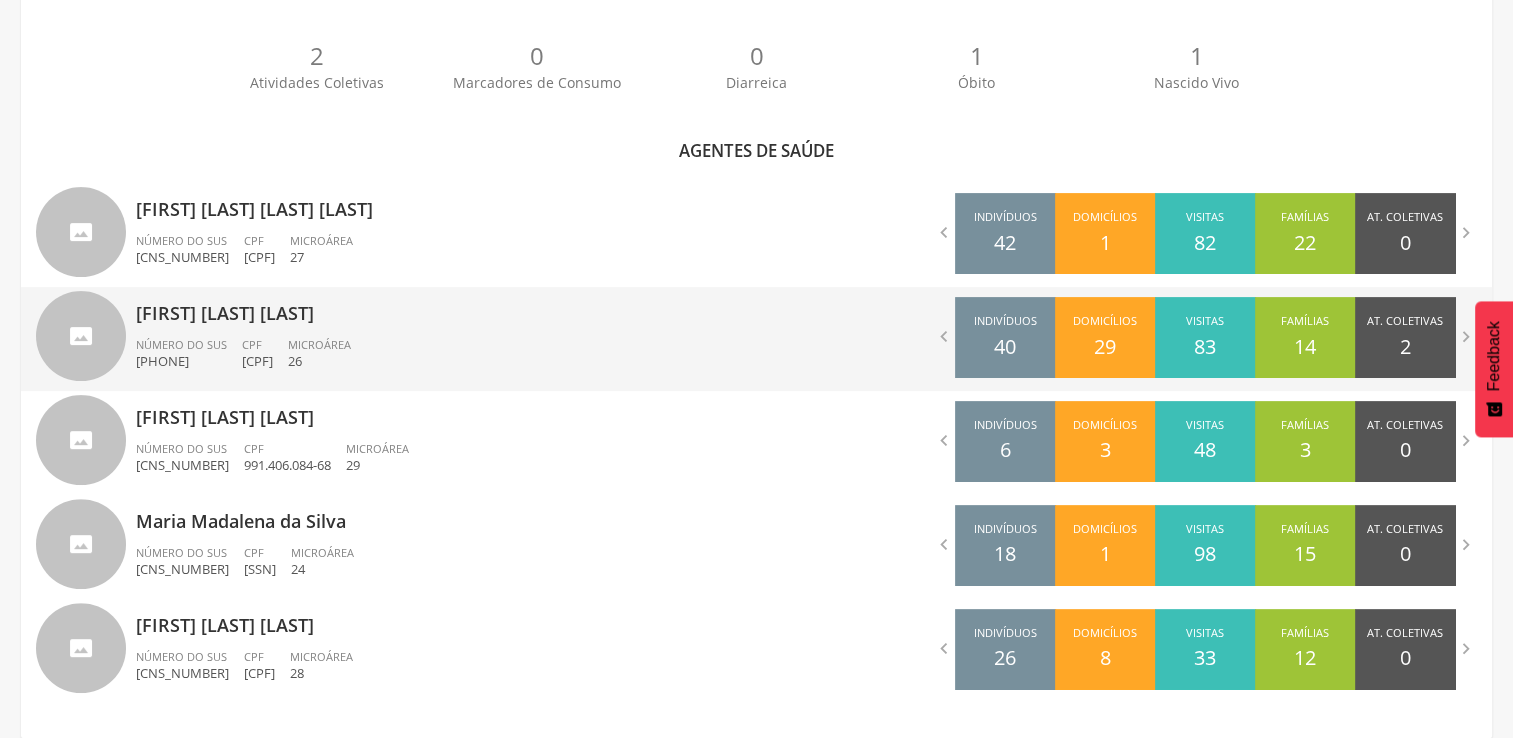click on "Número do SUS [CNS_NUMBER]" at bounding box center [189, 354] 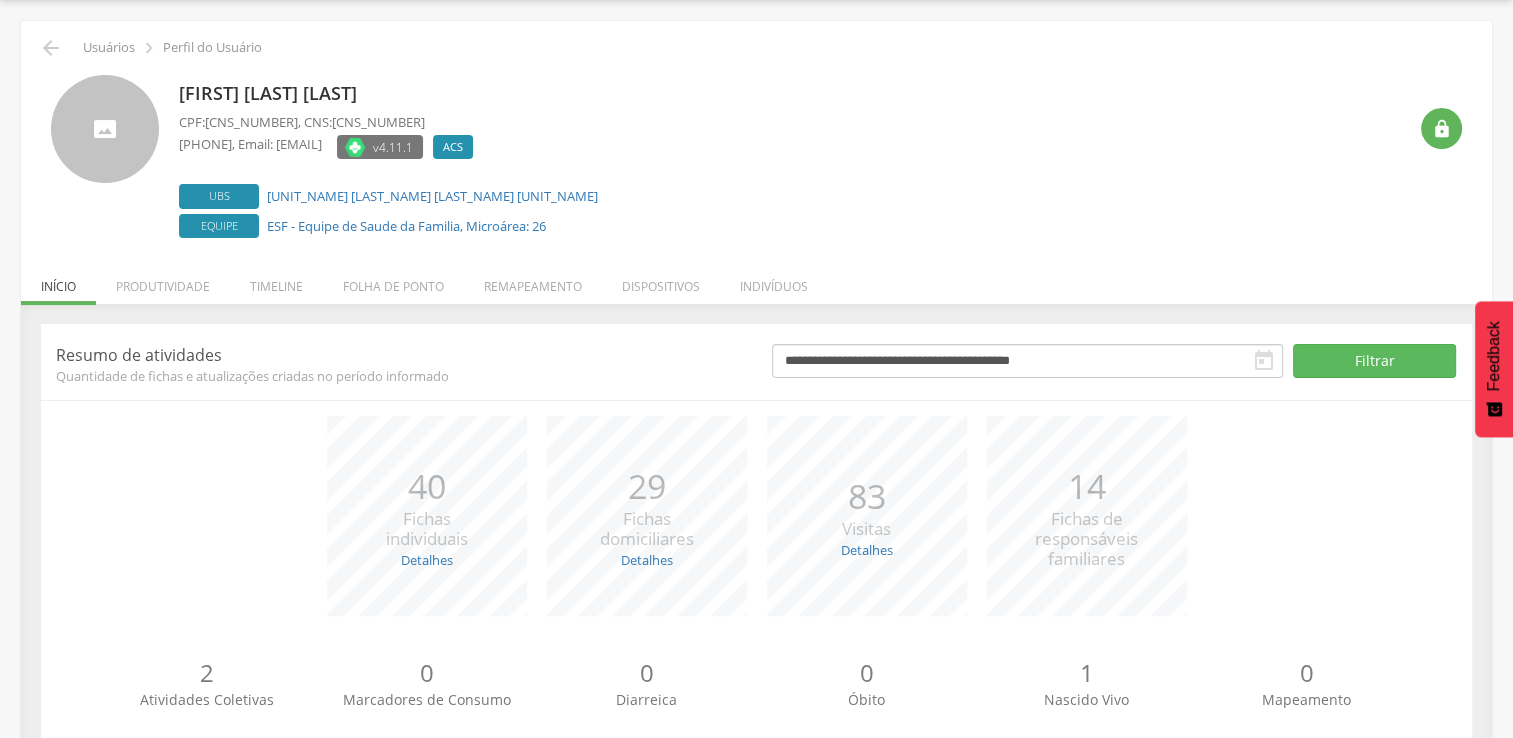 scroll, scrollTop: 112, scrollLeft: 0, axis: vertical 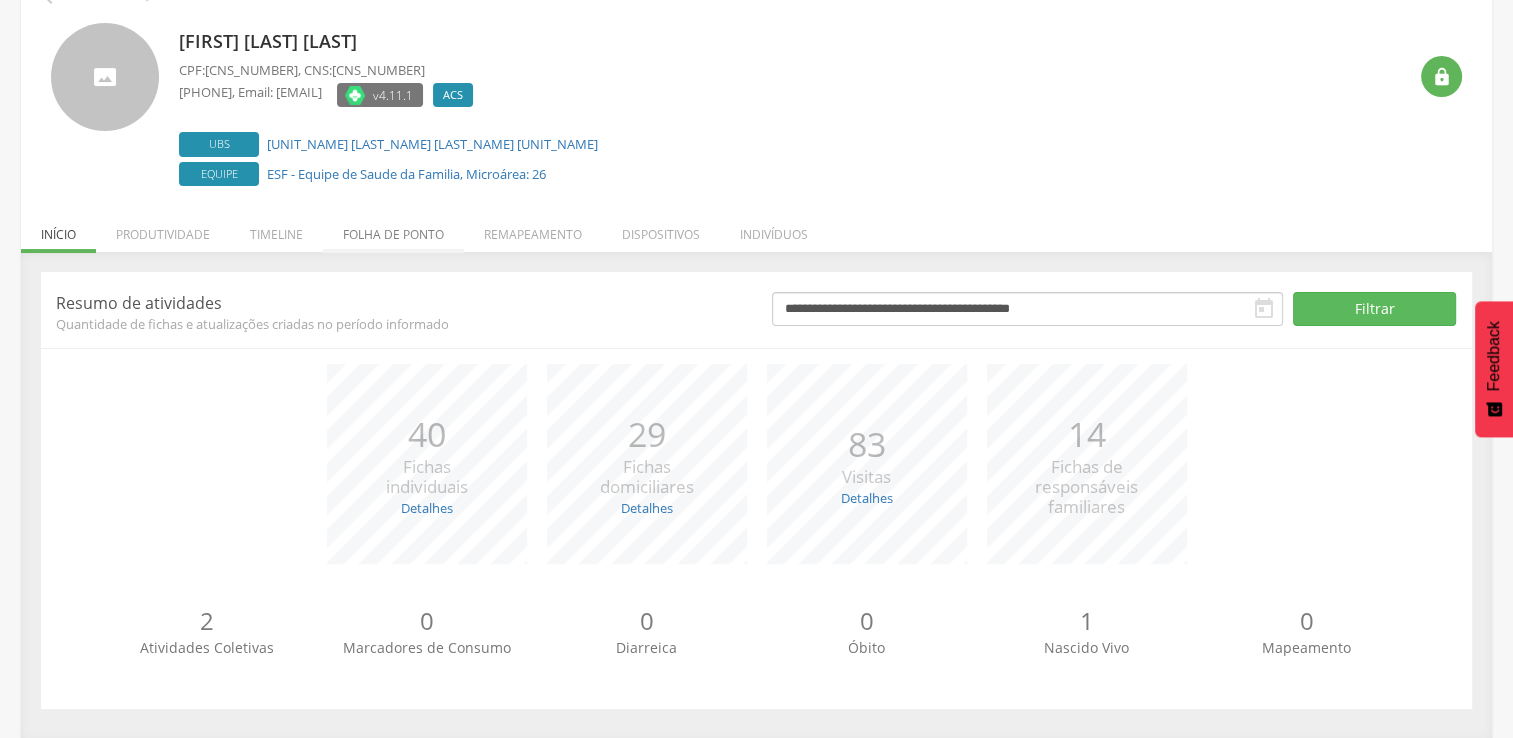 click on "Folha de ponto" at bounding box center (393, 229) 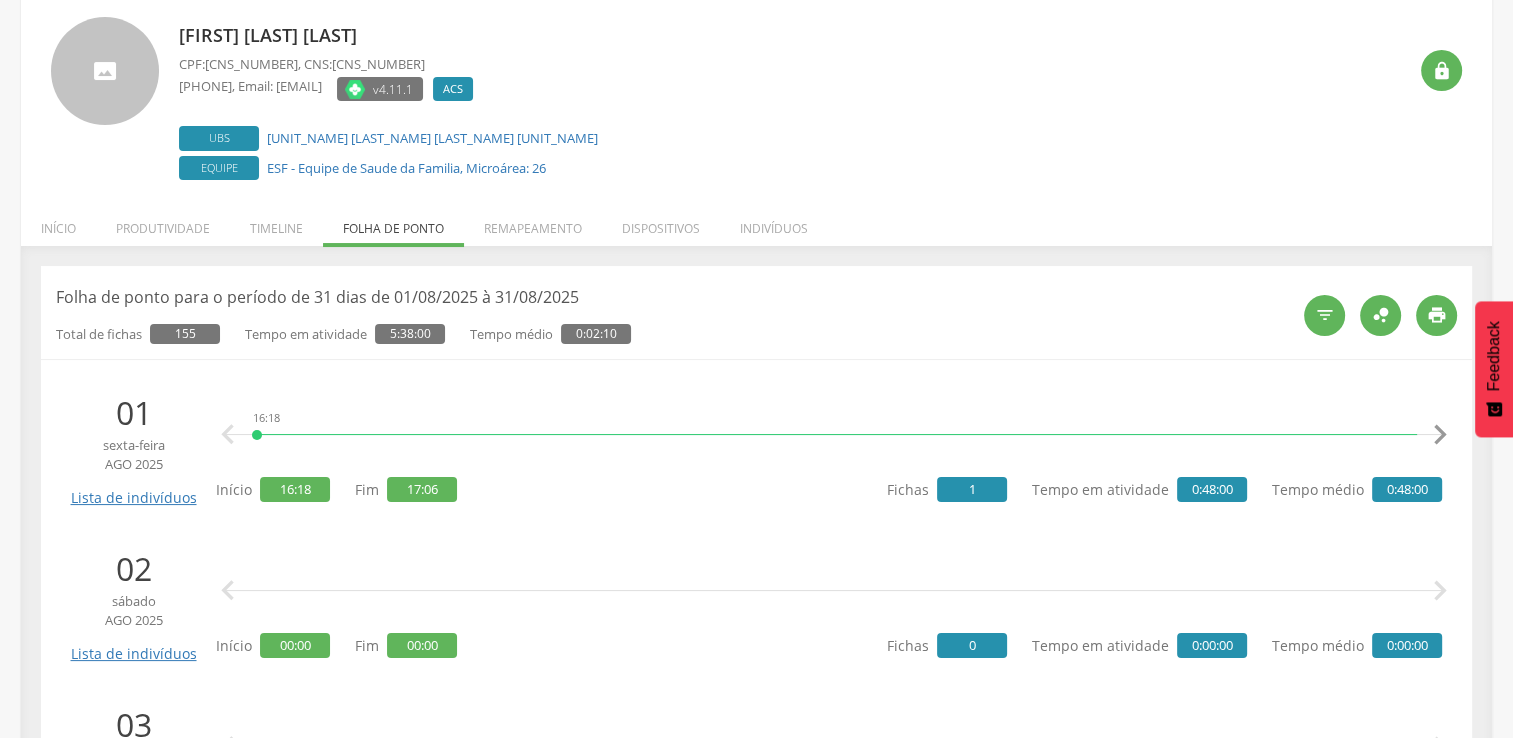 scroll, scrollTop: 0, scrollLeft: 0, axis: both 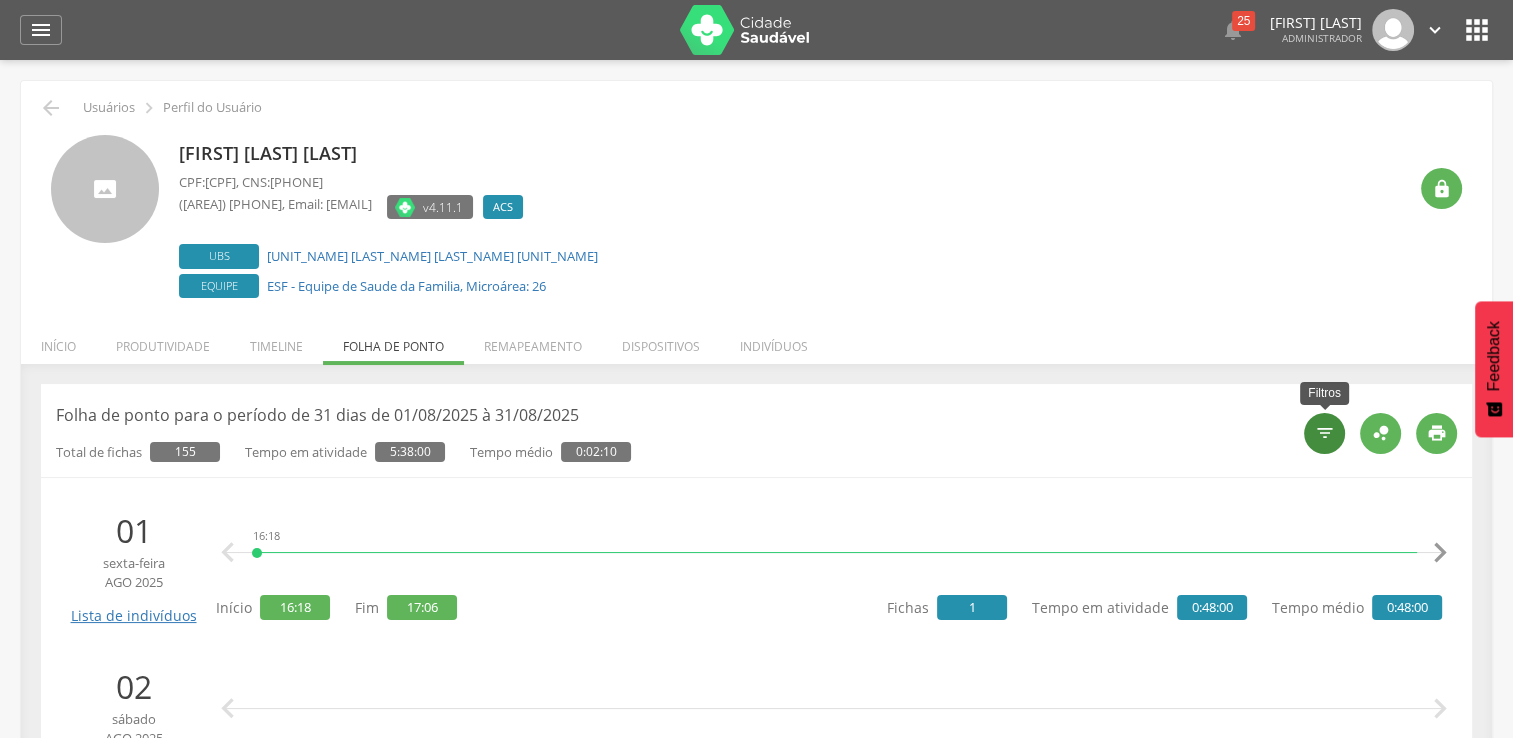 click on "" at bounding box center [1325, 433] 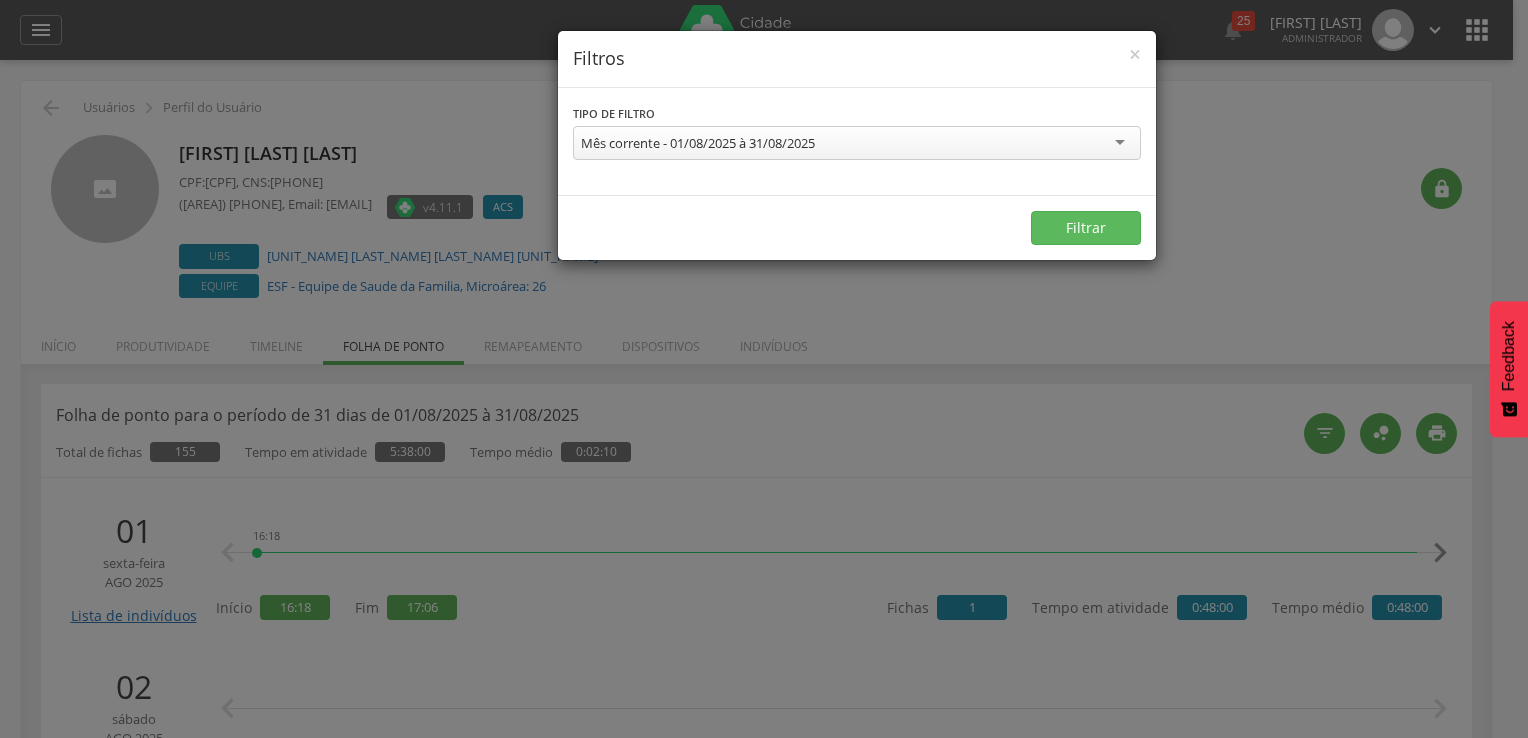 click on "Mês corrente - 01/08/2025 à 31/08/2025" at bounding box center (698, 143) 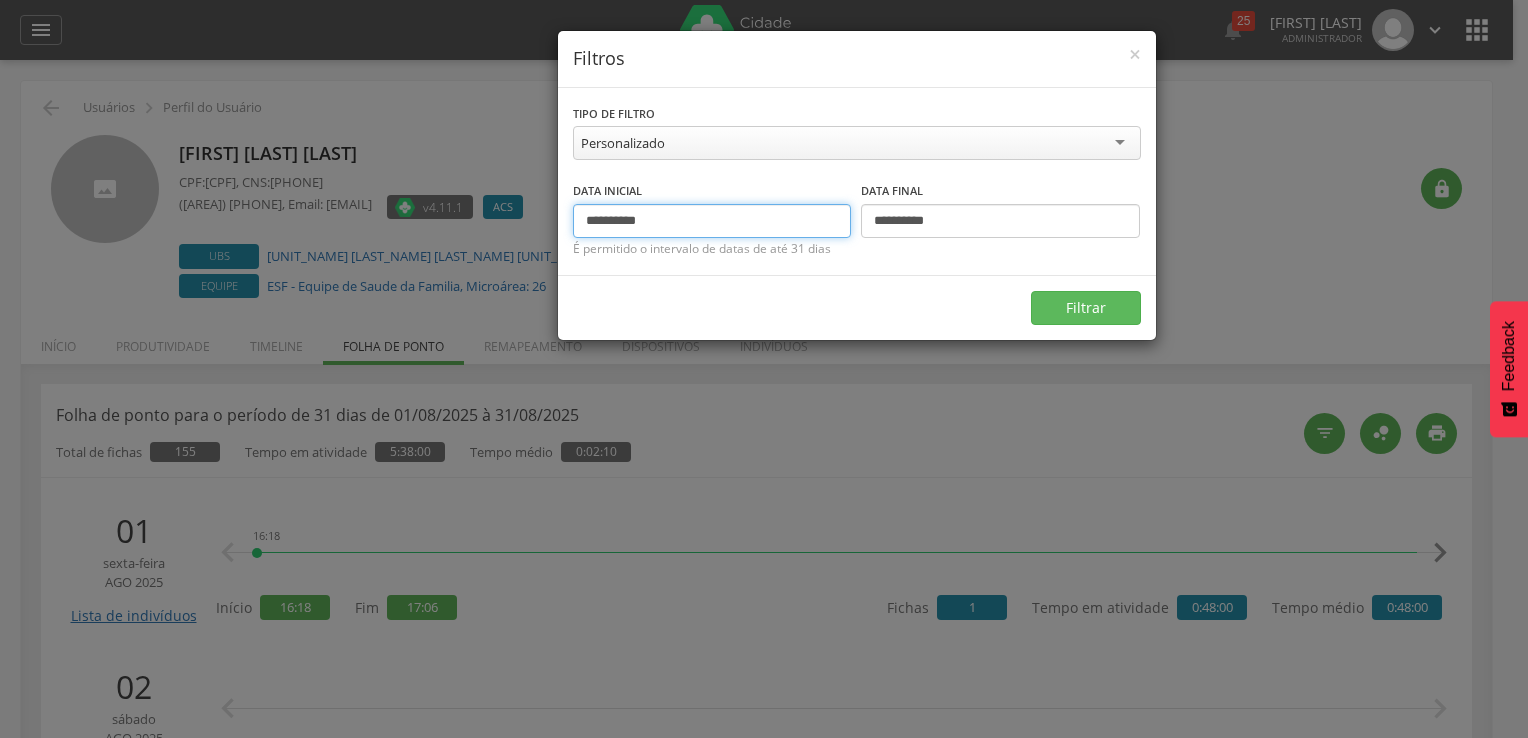 drag, startPoint x: 728, startPoint y: 221, endPoint x: 412, endPoint y: 187, distance: 317.82385 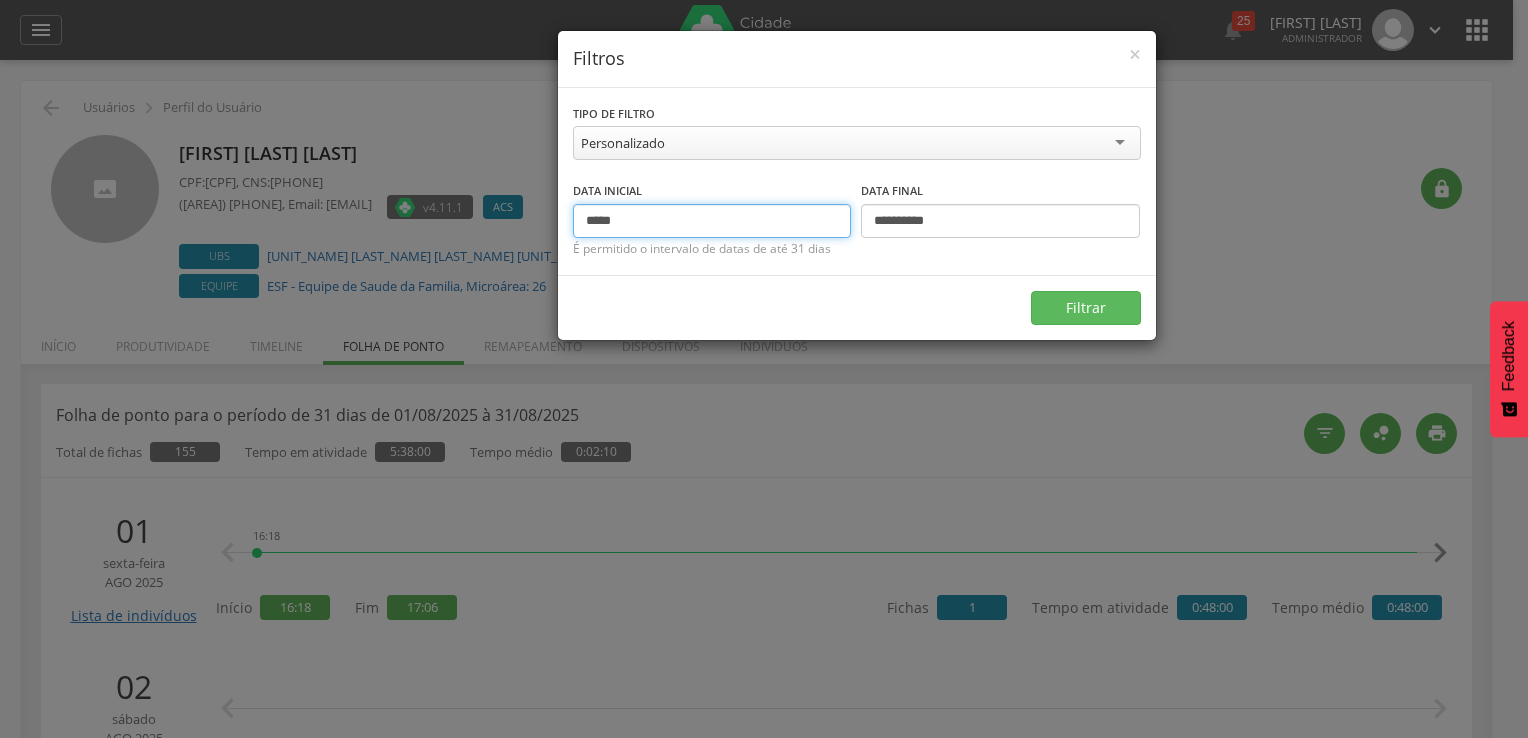 type on "**********" 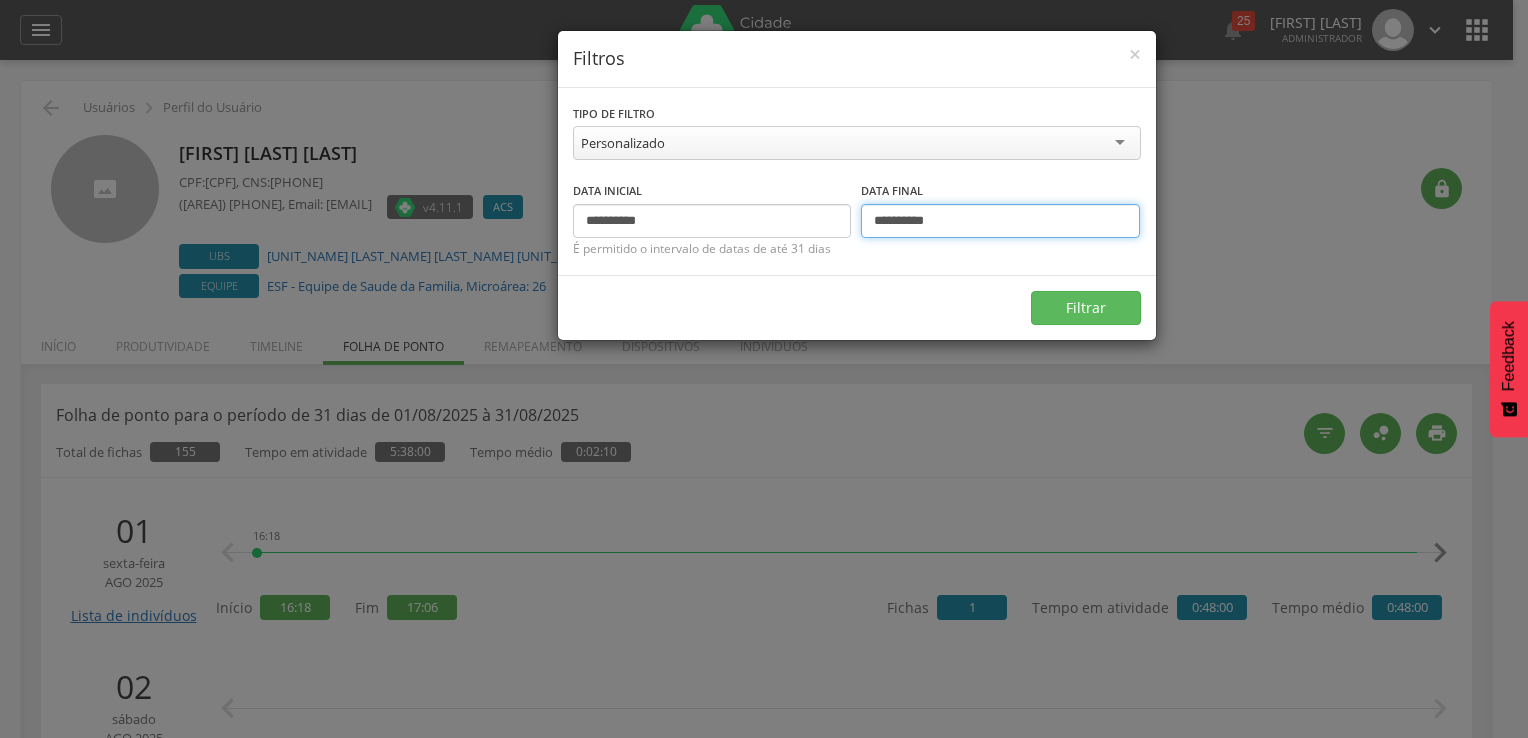 type on "**********" 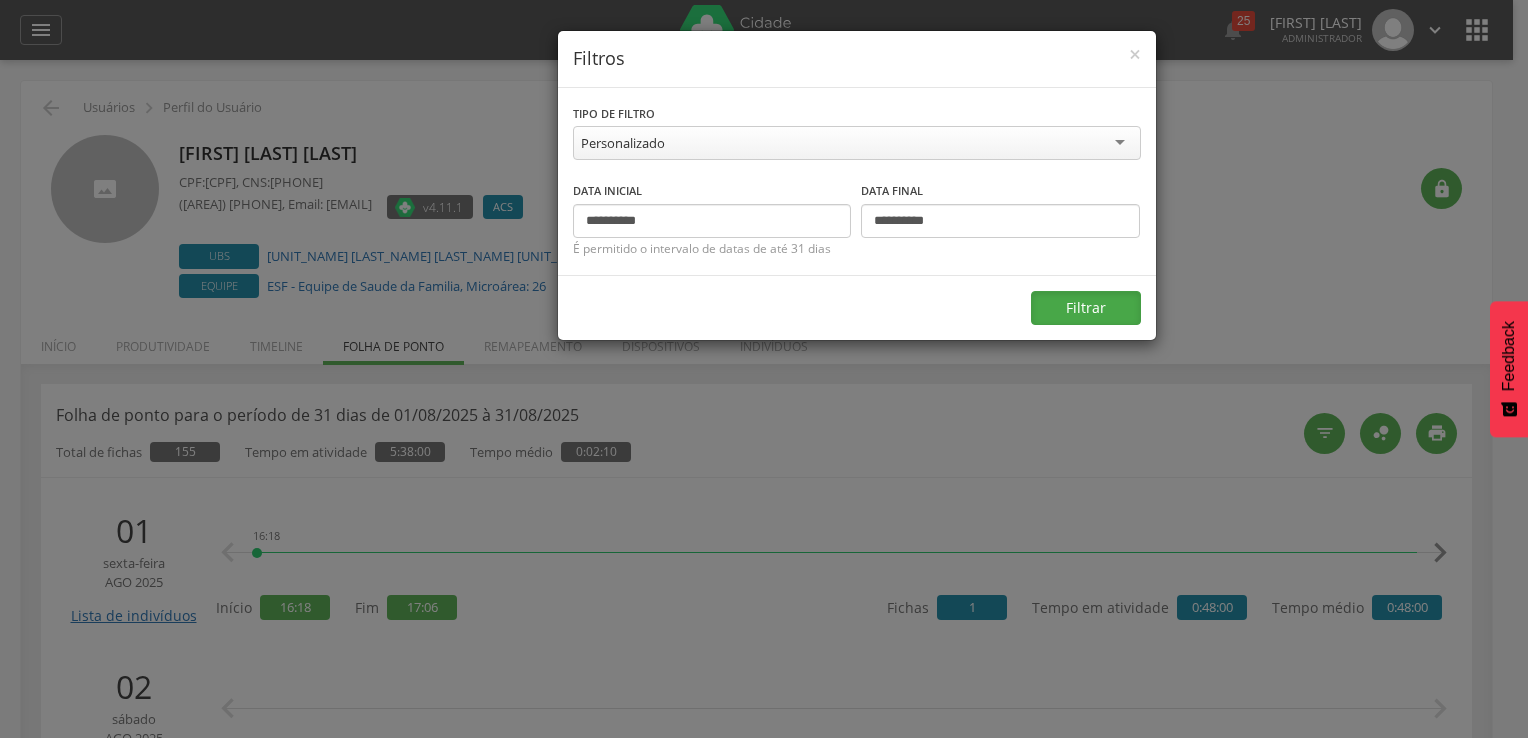 click on "Filtrar" at bounding box center [1086, 308] 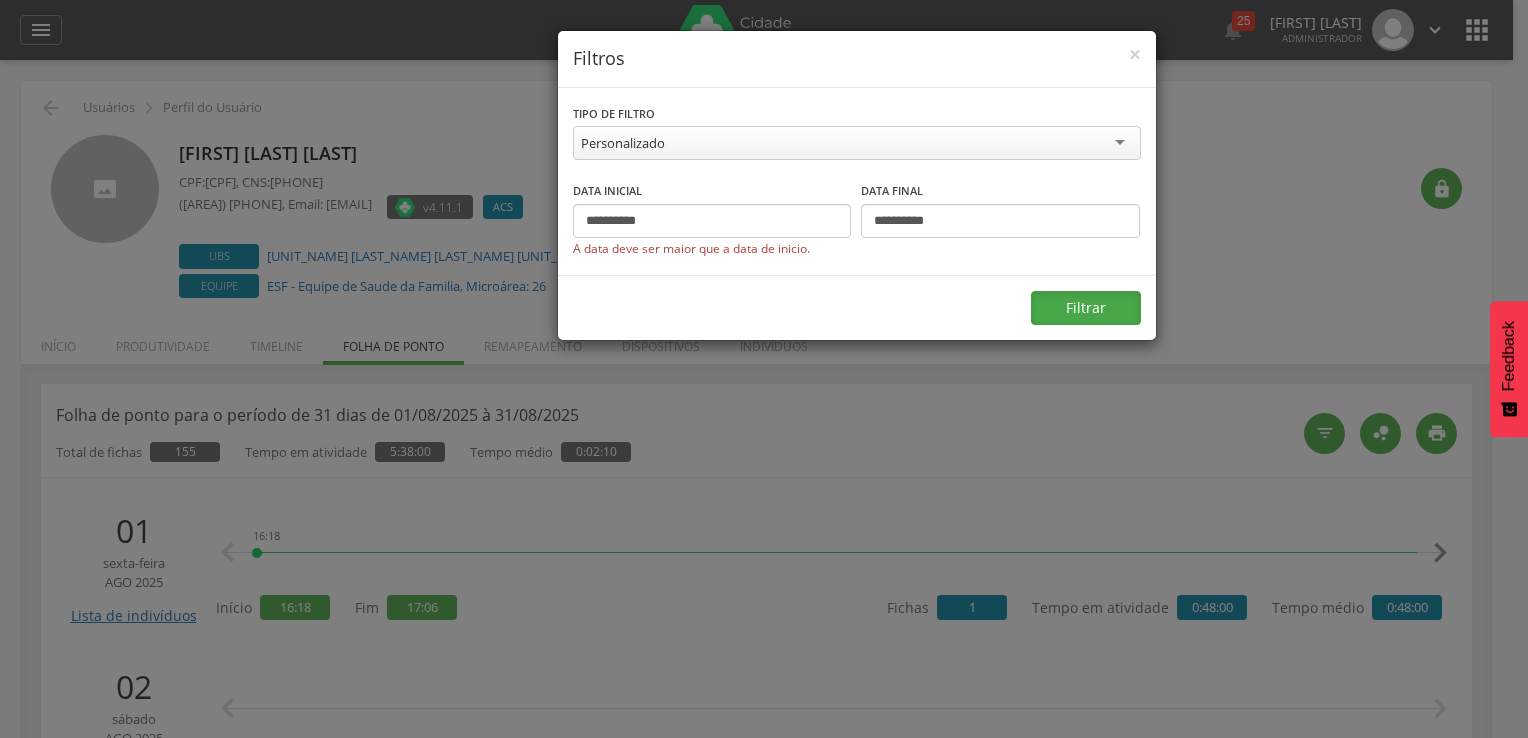 click on "Filtrar" at bounding box center [1086, 308] 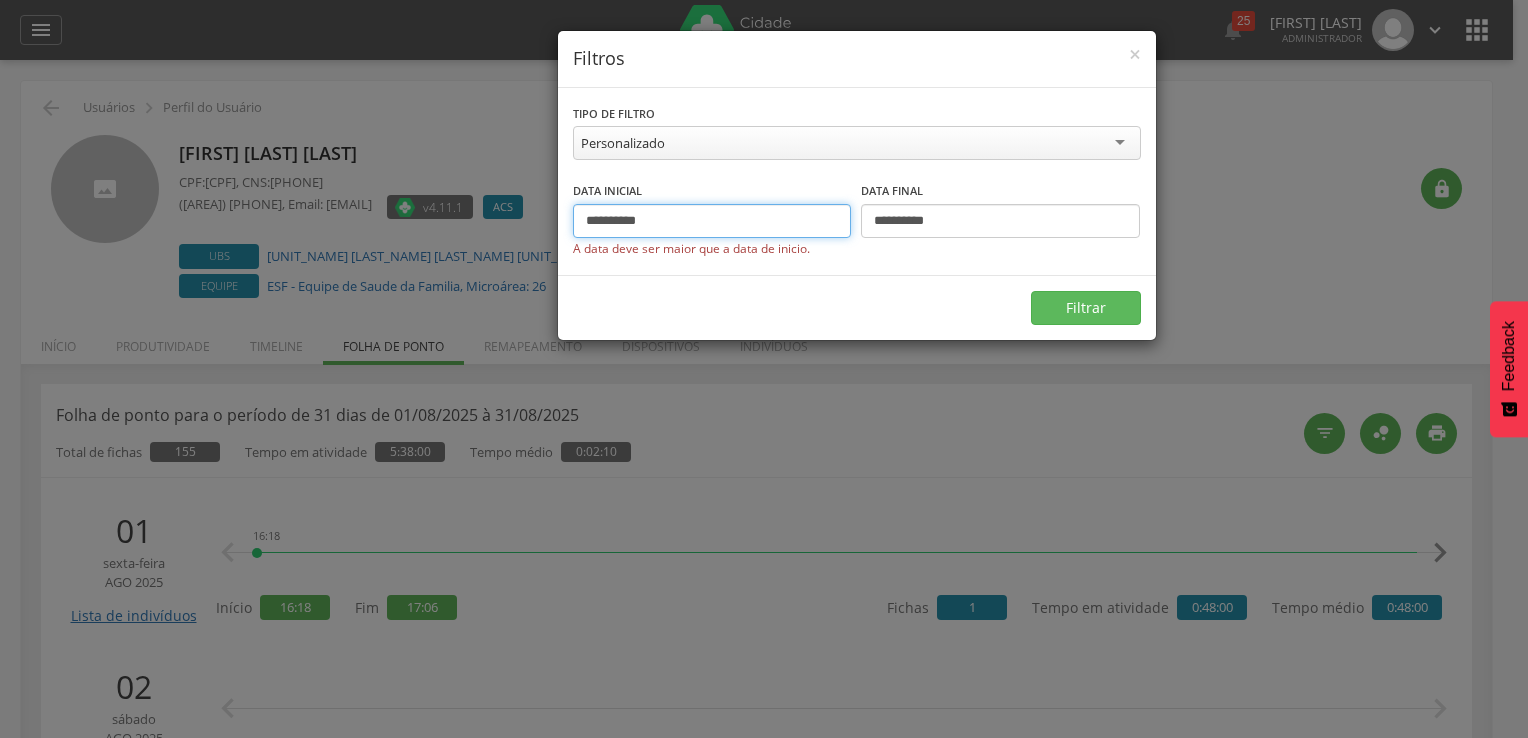 drag, startPoint x: 608, startPoint y: 217, endPoint x: 604, endPoint y: 207, distance: 10.770329 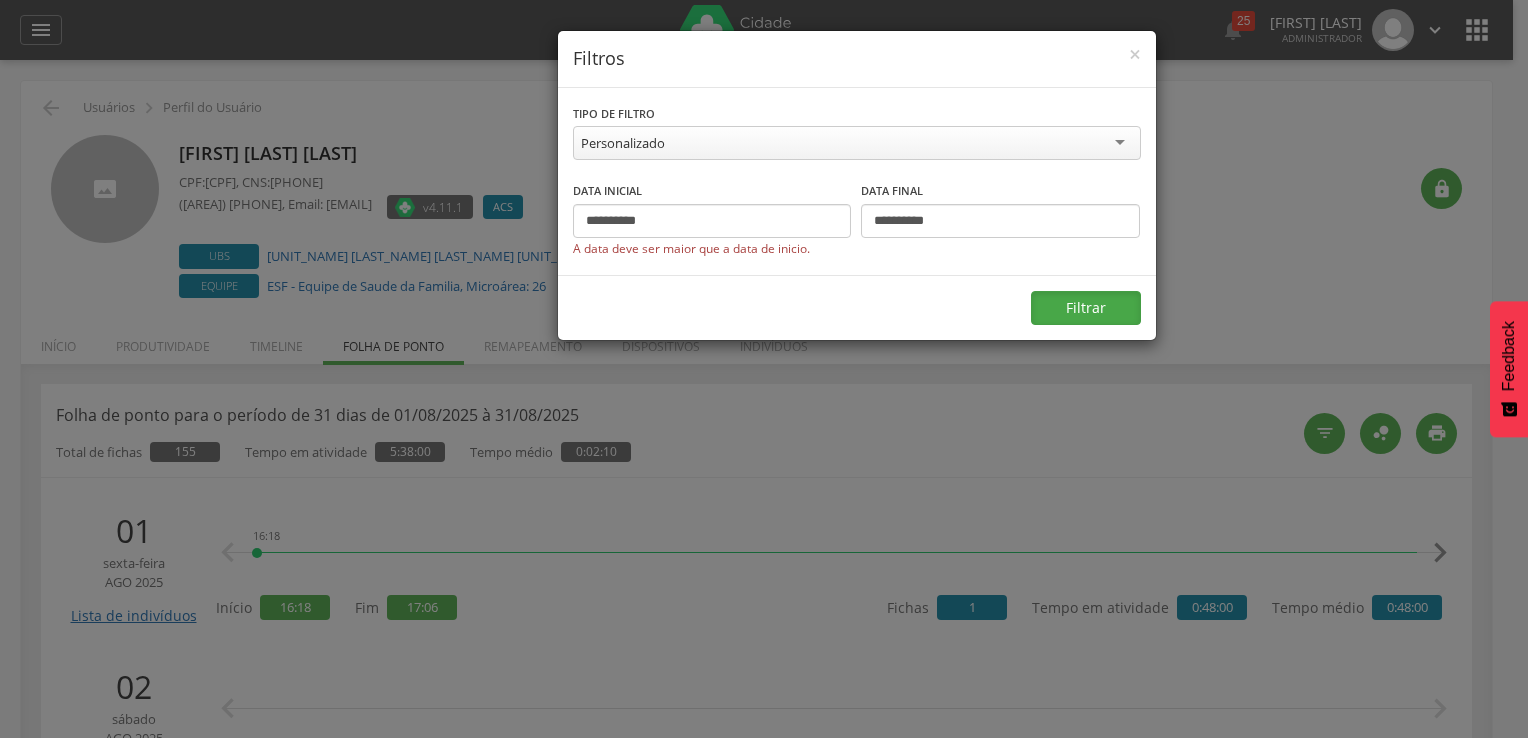 click on "Filtrar" at bounding box center [1086, 308] 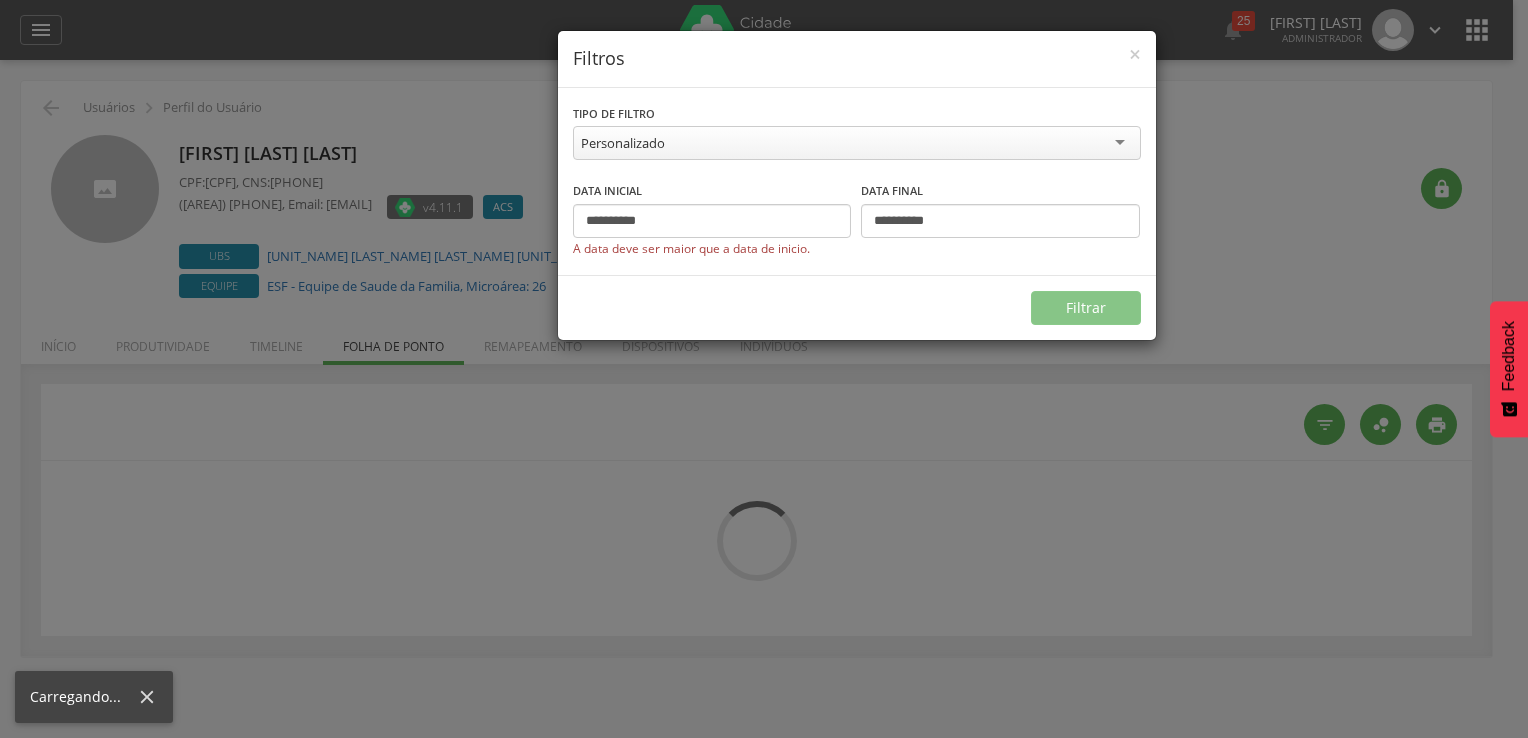 type on "**********" 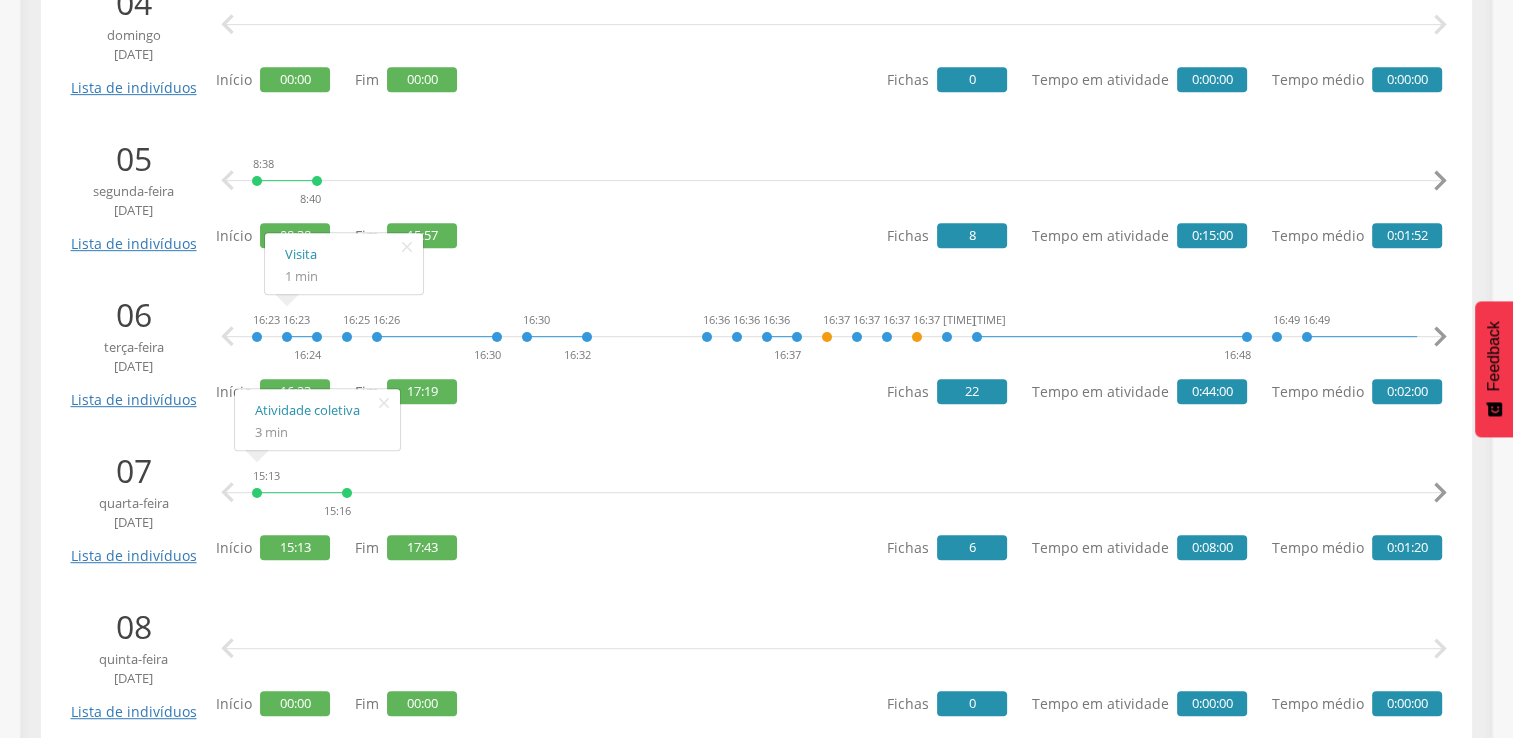 scroll, scrollTop: 1000, scrollLeft: 0, axis: vertical 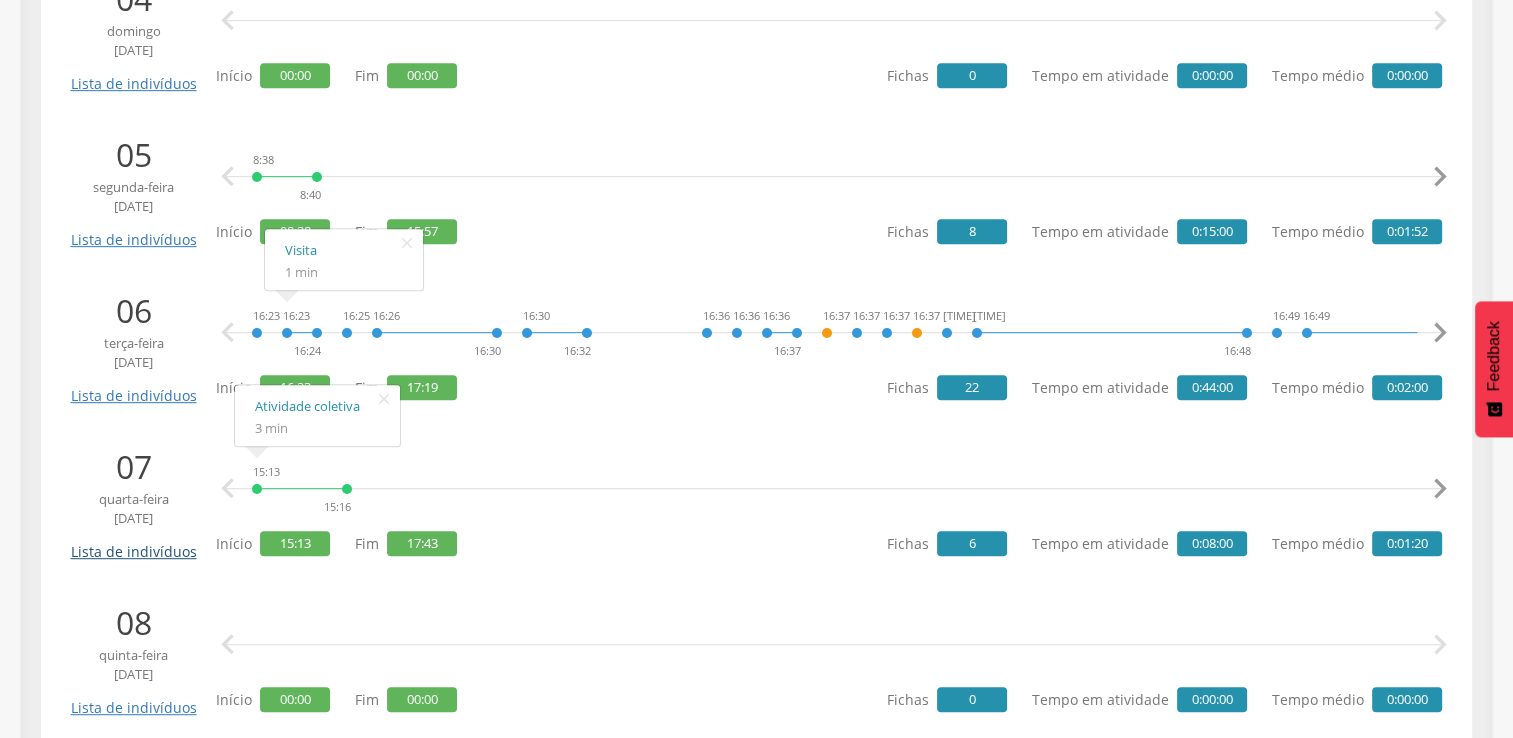 click on "Lista de indivíduos" at bounding box center (133, 544) 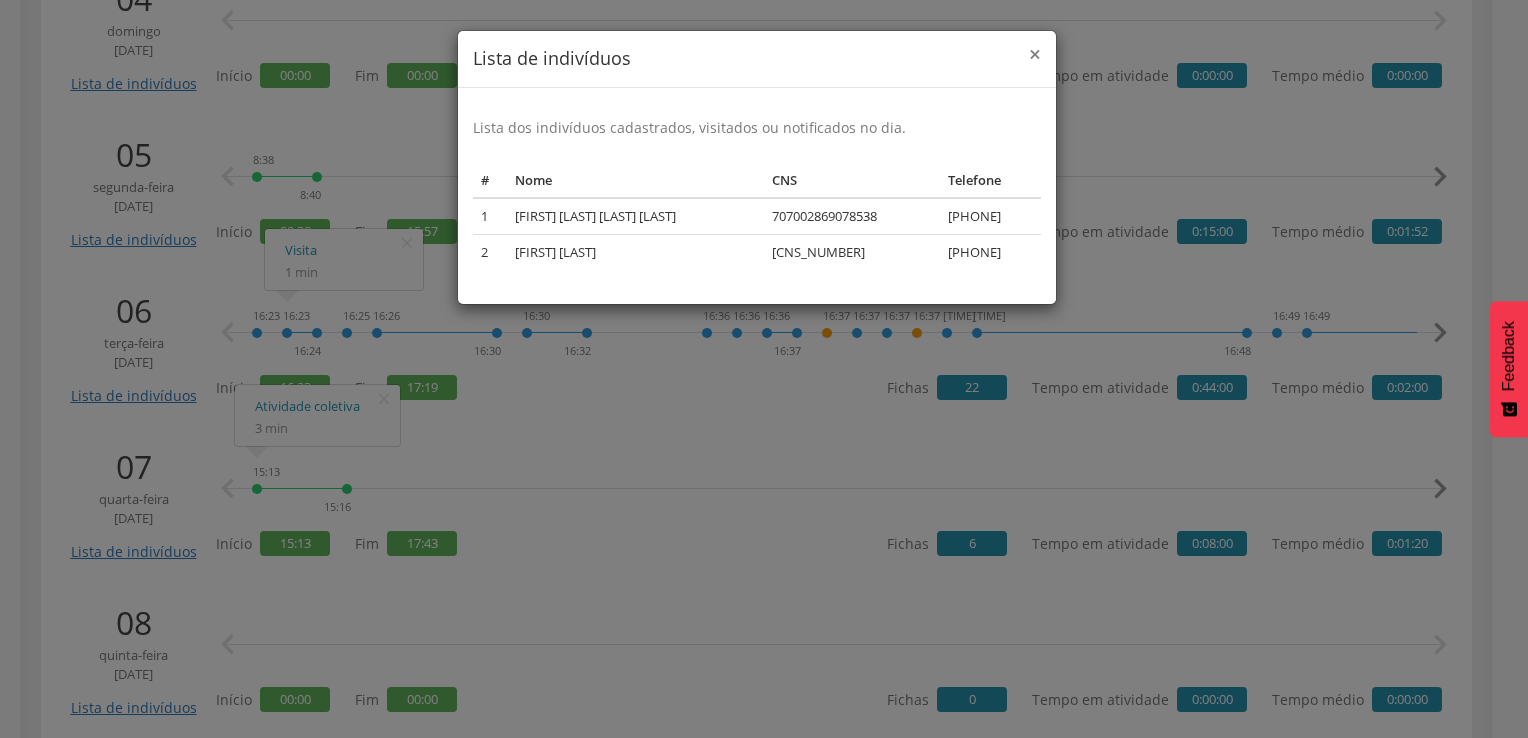 click on "×" at bounding box center [1035, 54] 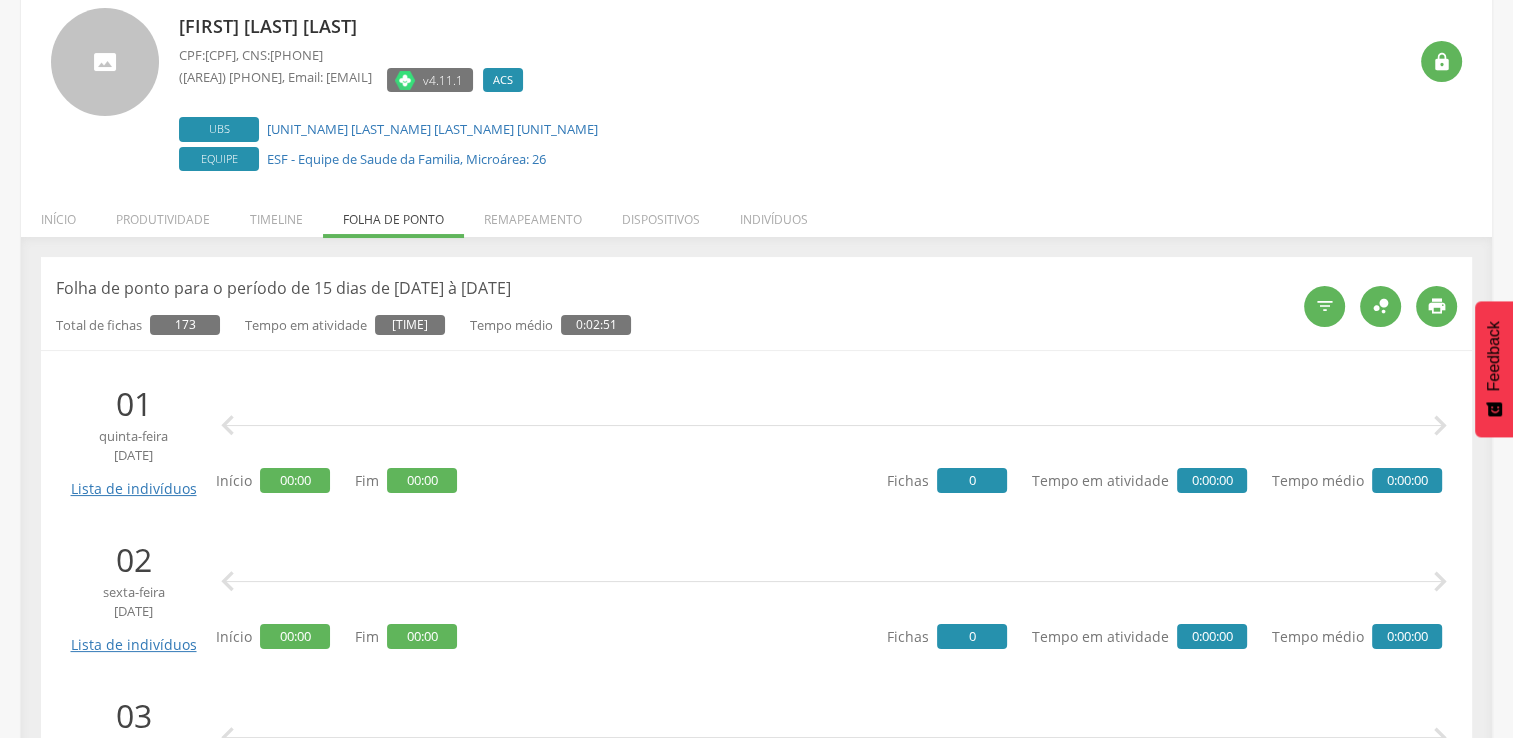 scroll, scrollTop: 100, scrollLeft: 0, axis: vertical 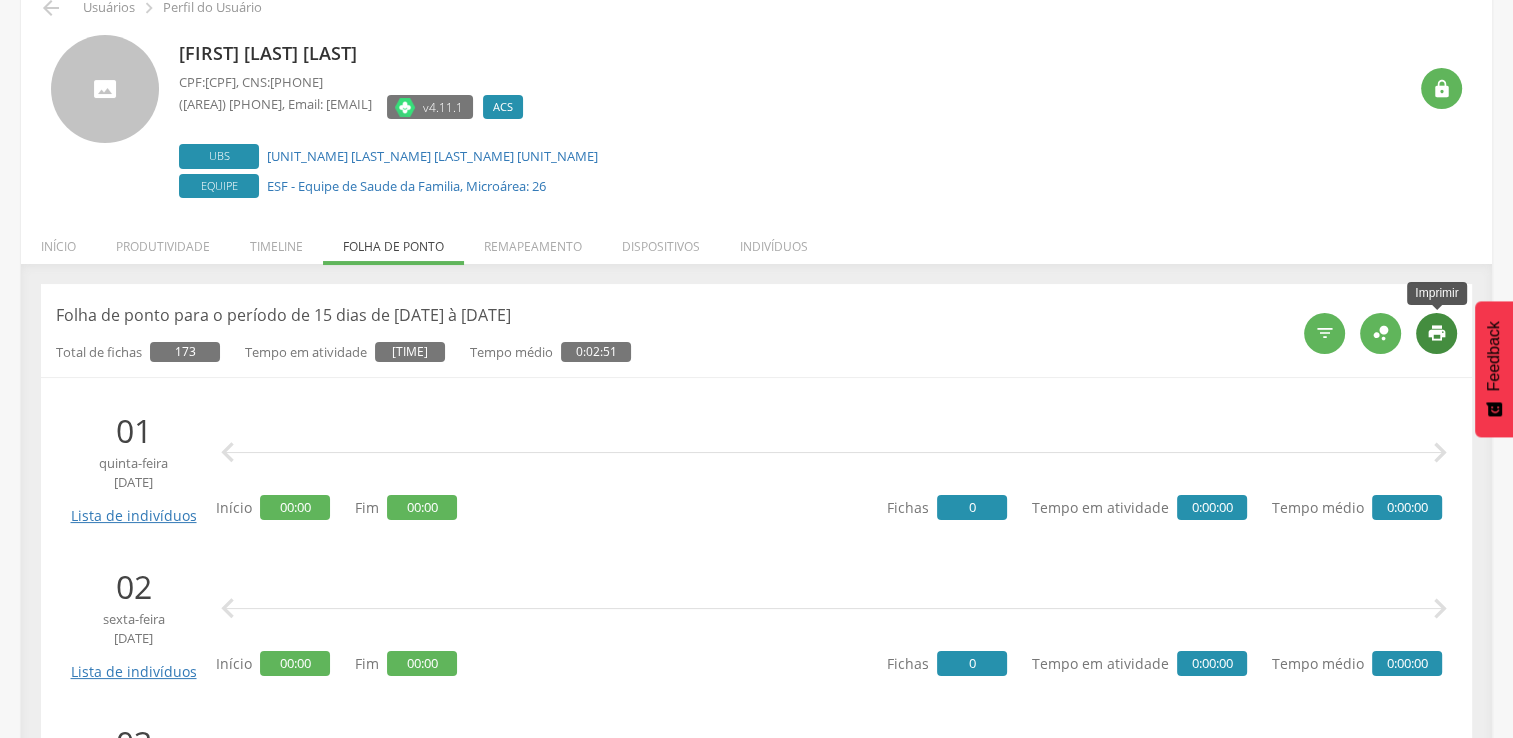 click on "" at bounding box center (1436, 333) 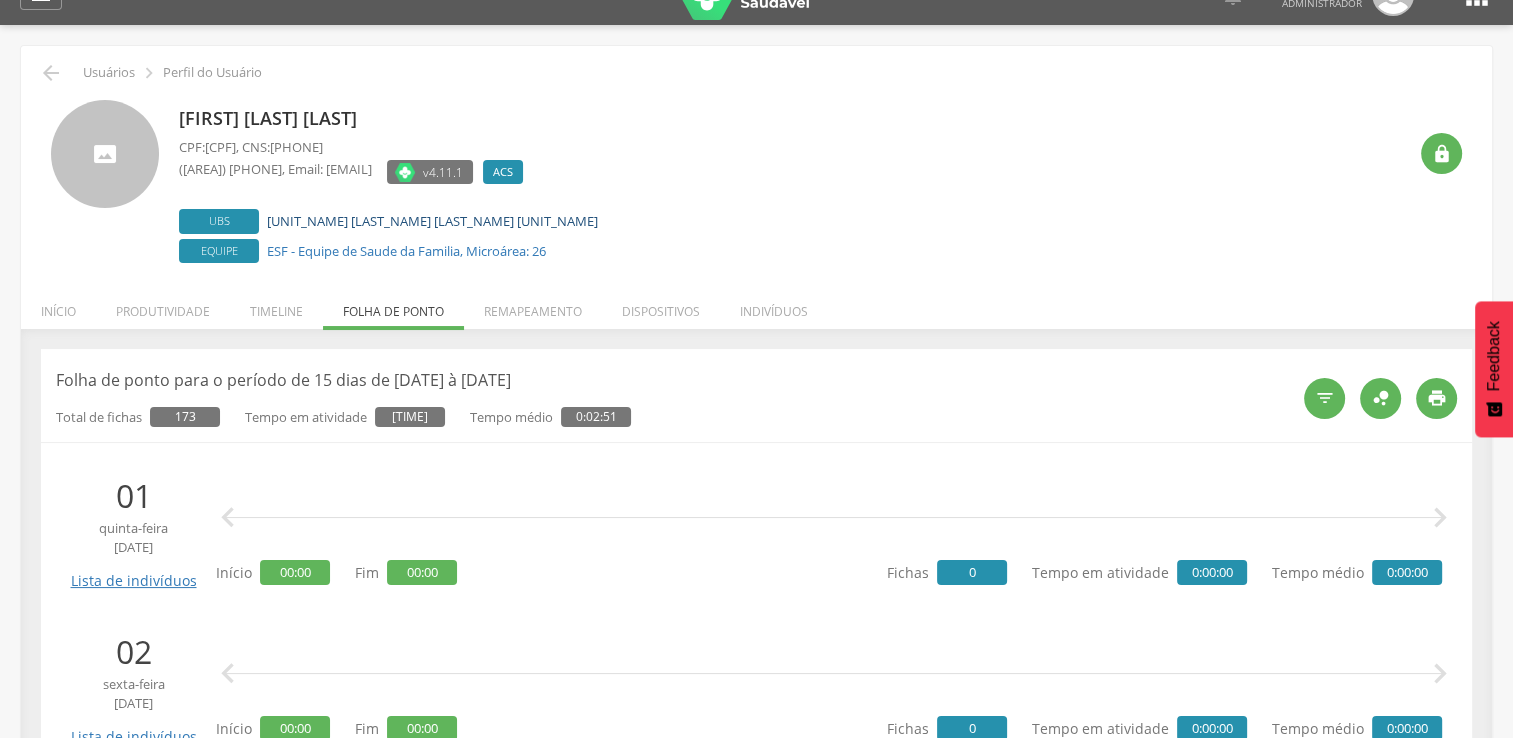 scroll, scrollTop: 0, scrollLeft: 0, axis: both 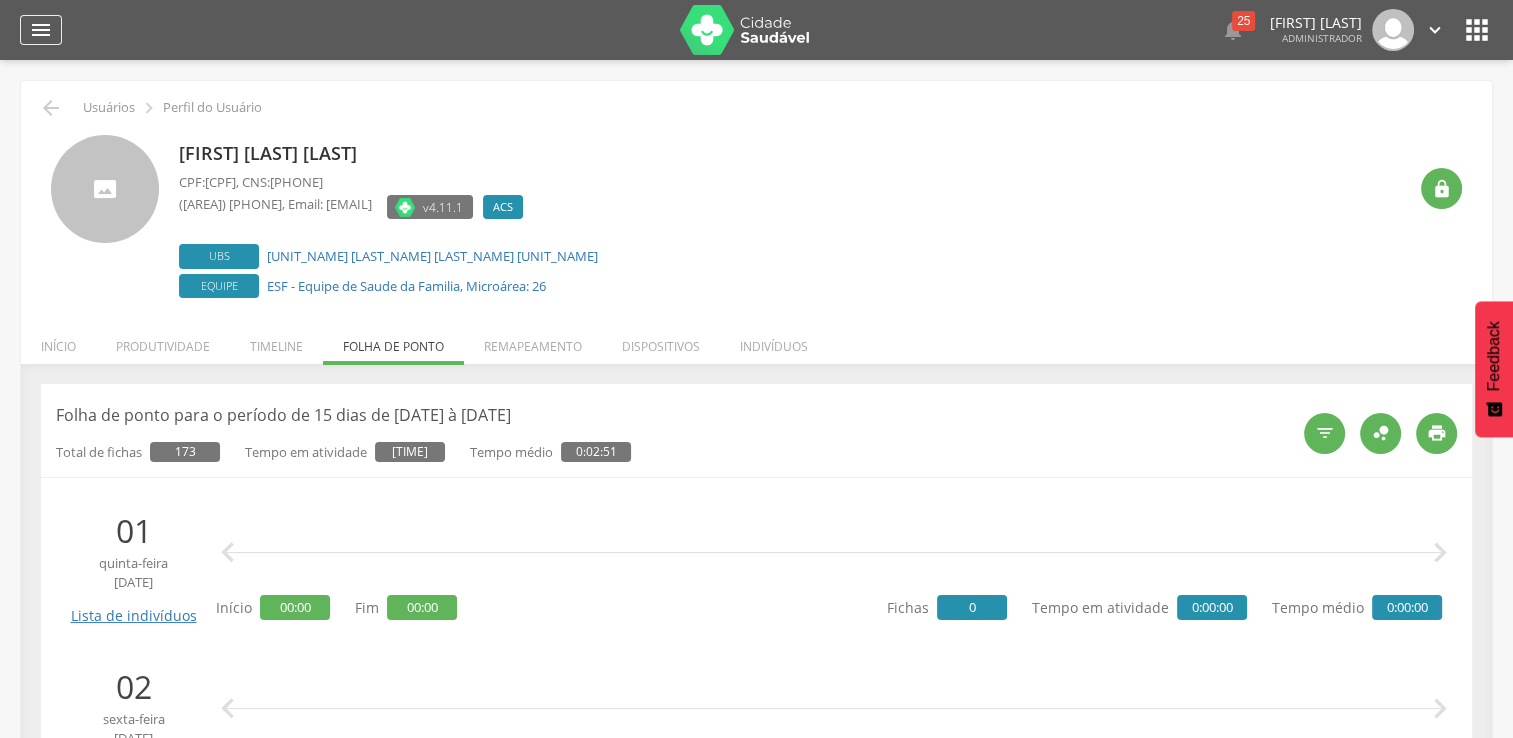 click on "" at bounding box center (41, 30) 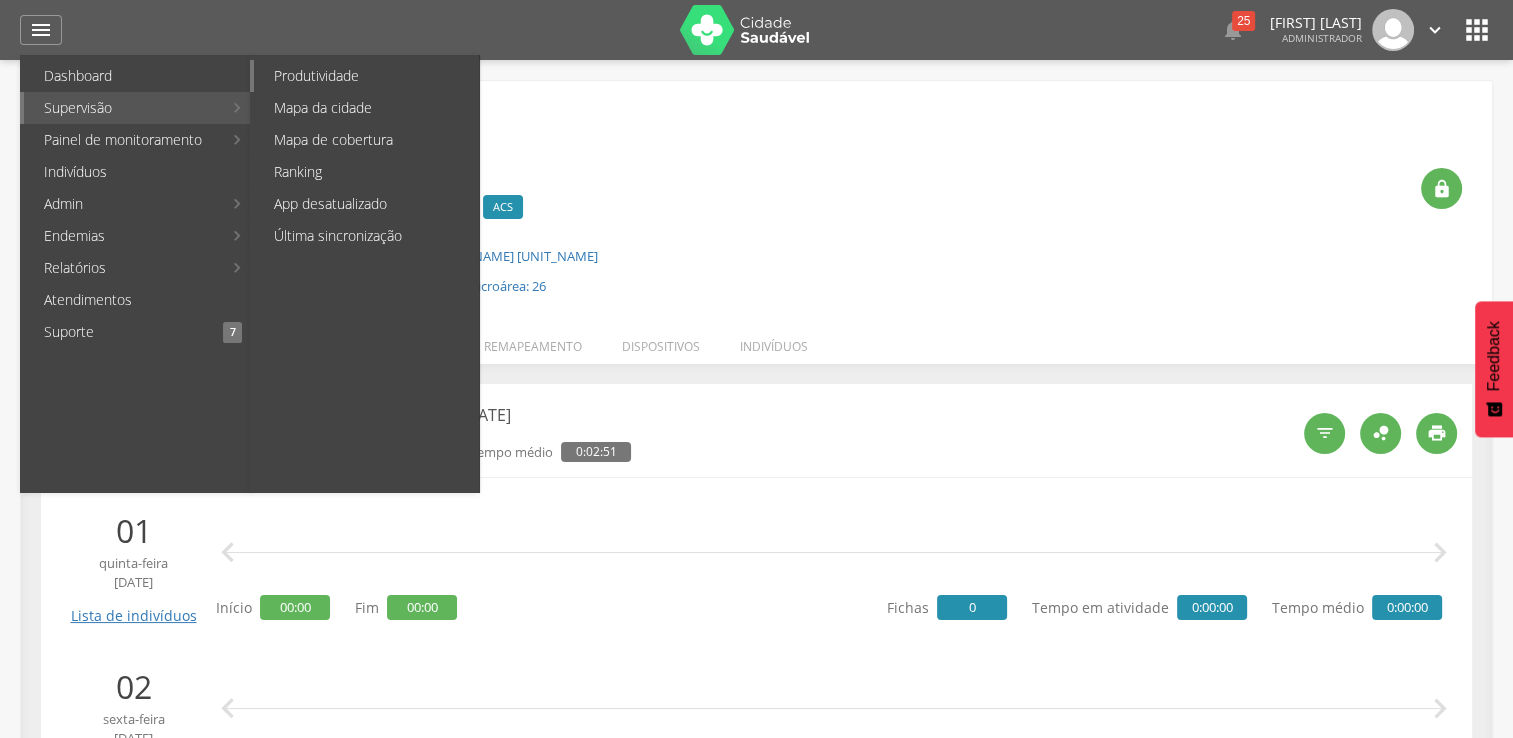 click on "Produtividade" at bounding box center (366, 76) 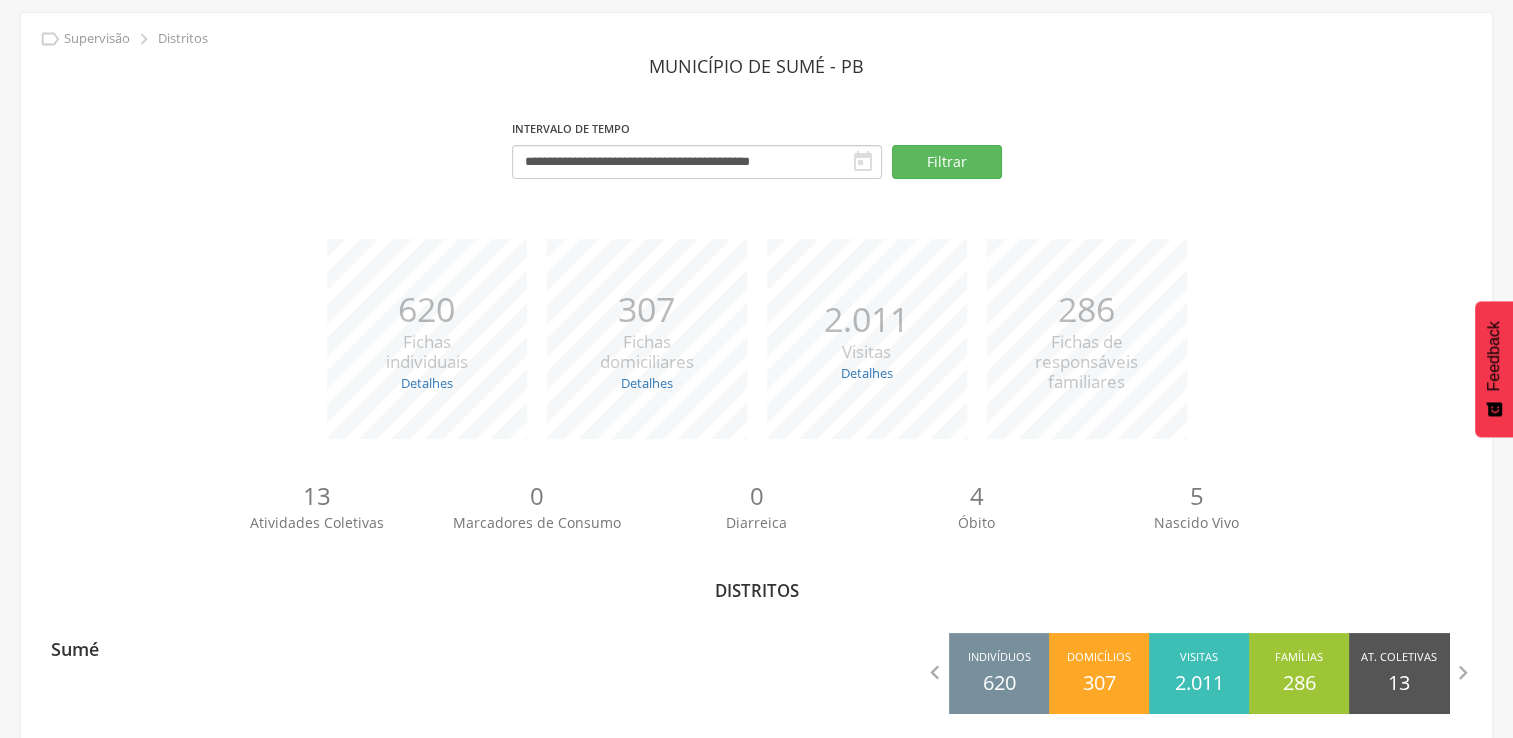 scroll, scrollTop: 88, scrollLeft: 0, axis: vertical 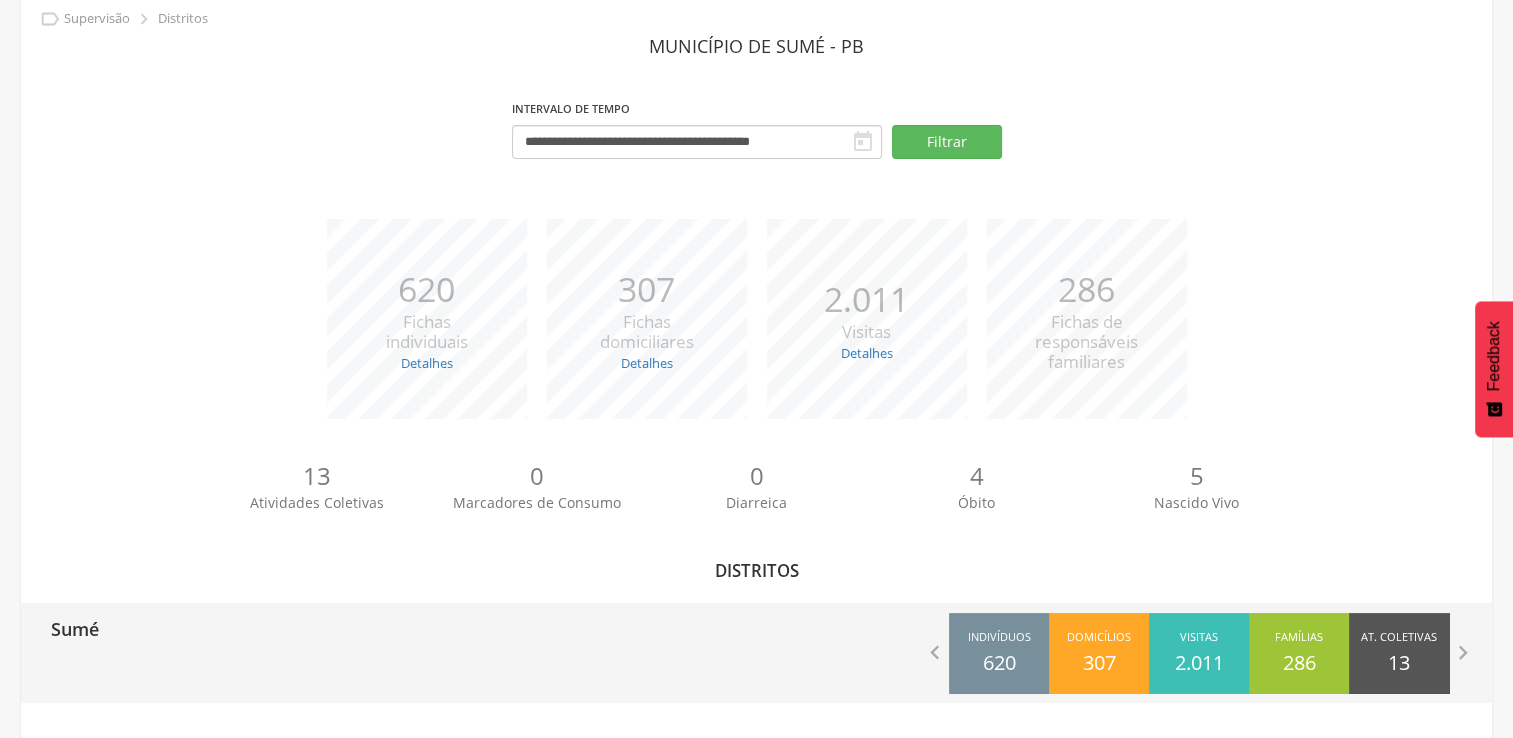 click on "Sumé  Indivíduos 620 Domicílios 307 Visitas 2.011 Famílias 286 At. Coletivas 13 M. Consumo 0 Diarreica 0 Óbito 4 Nascido Vivo 5 " at bounding box center [756, 653] 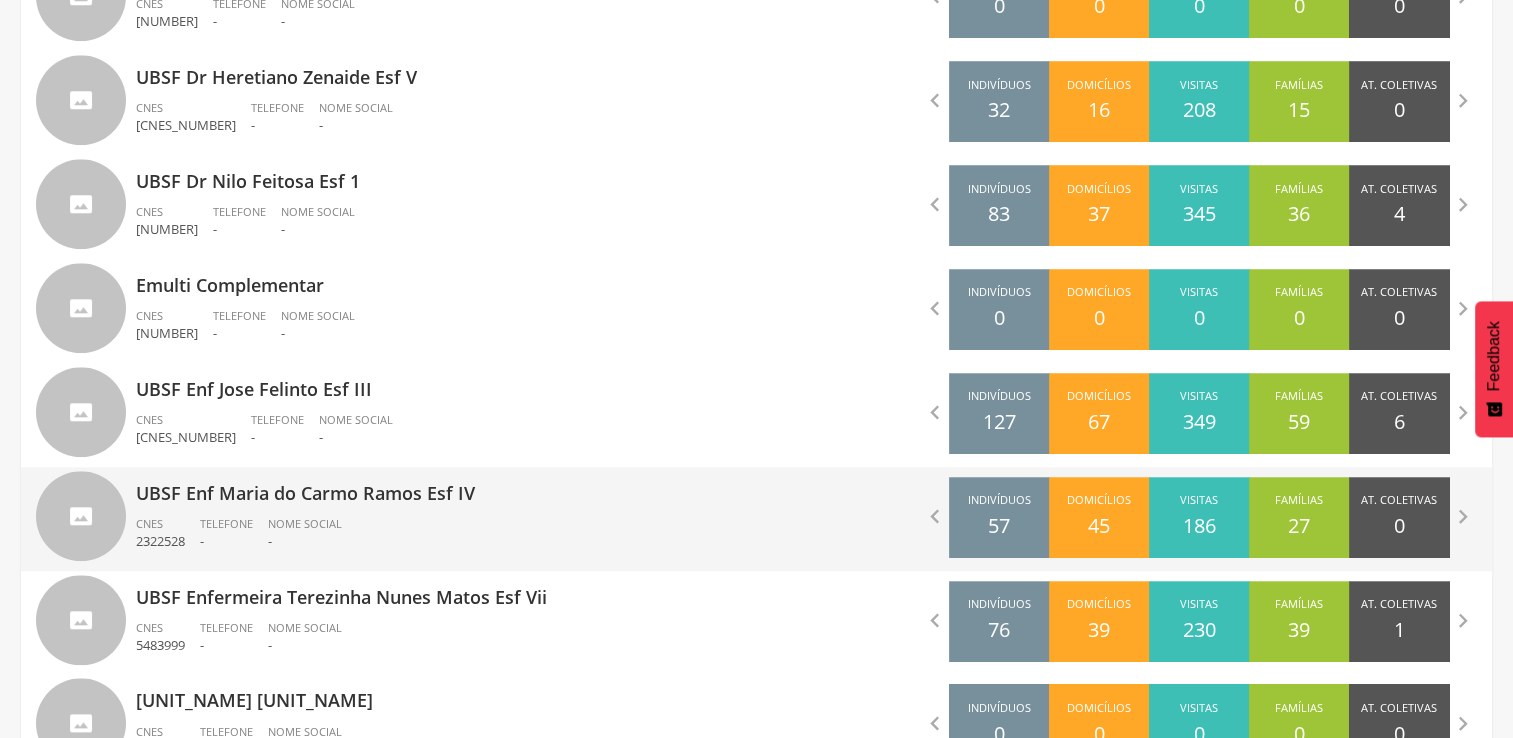 scroll, scrollTop: 1888, scrollLeft: 0, axis: vertical 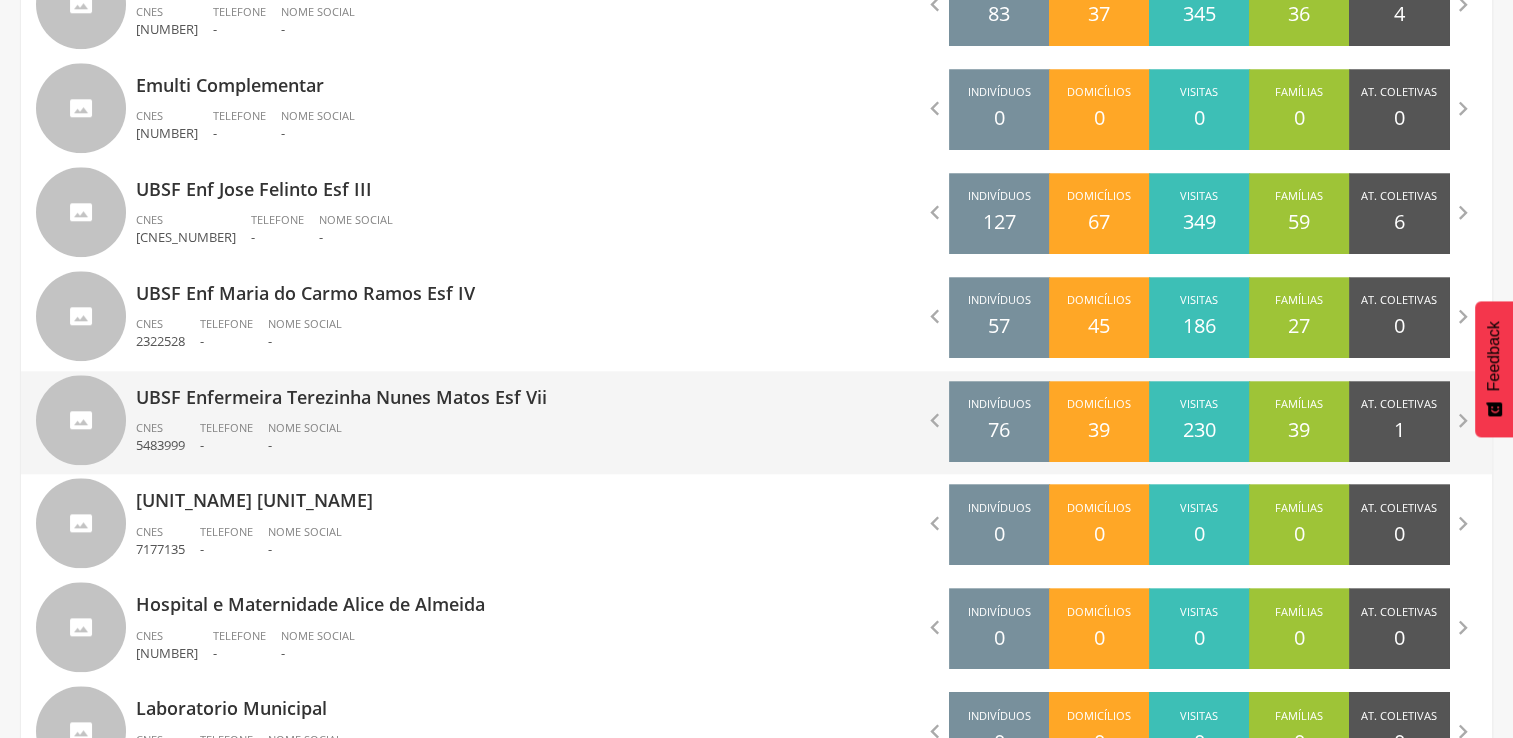 click on "[UNIT_NAME] [LAST_NAME] [LAST_NAME] [UNIT_NAME] [LAST_NAME] CNES [NUMBER] Telefone - Nome Social -" at bounding box center (439, 423) 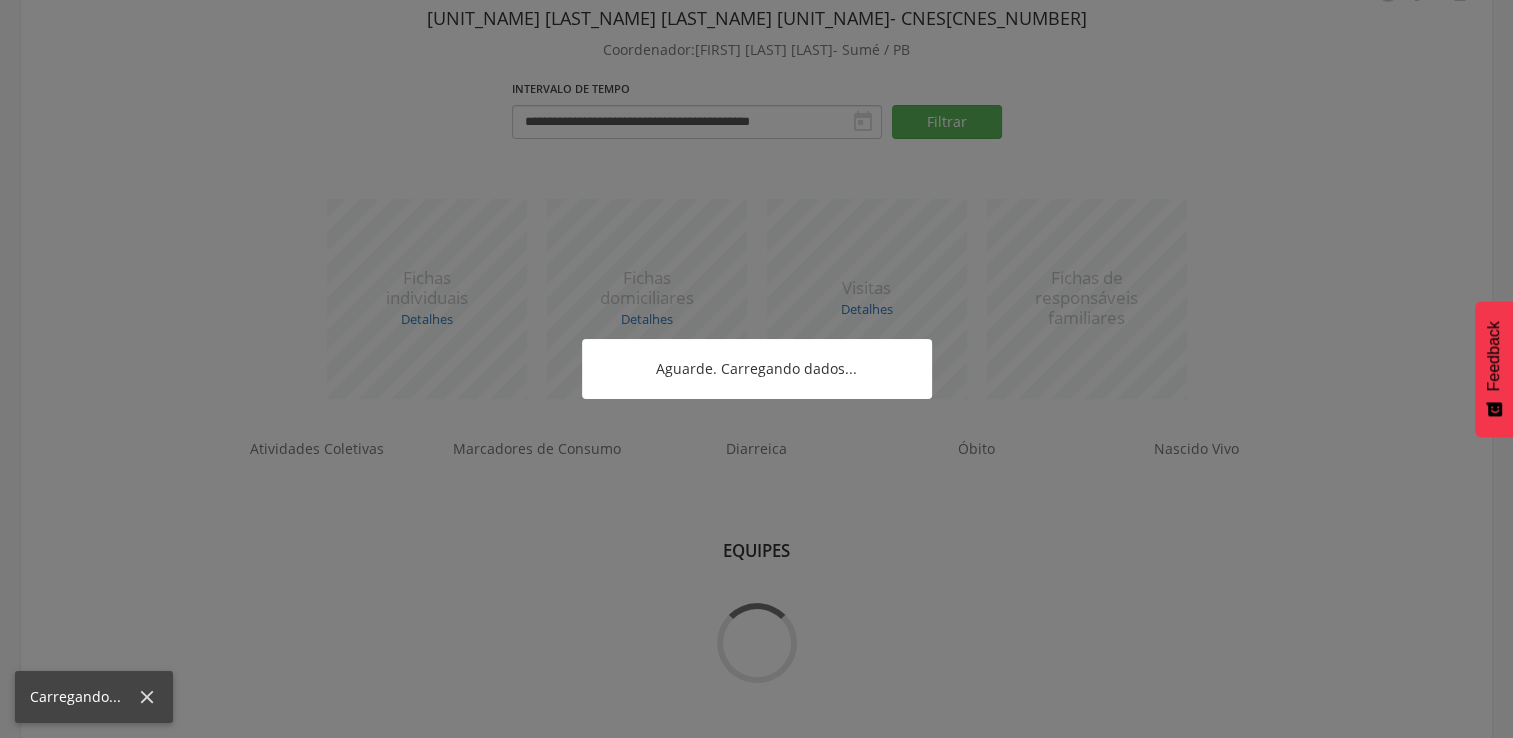 scroll, scrollTop: 204, scrollLeft: 0, axis: vertical 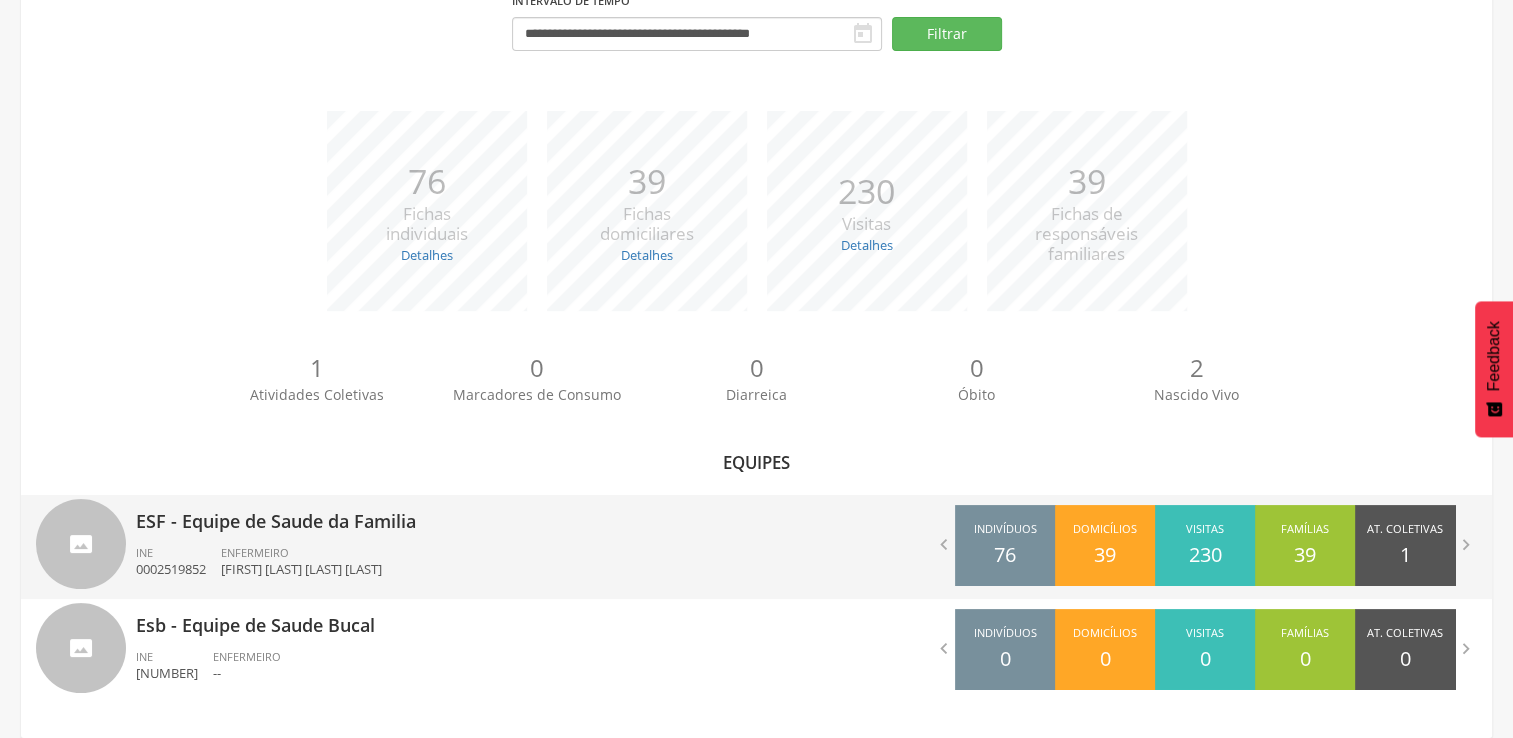 click on "[FIRST] [LAST] [LAST] [LAST]" at bounding box center (301, 569) 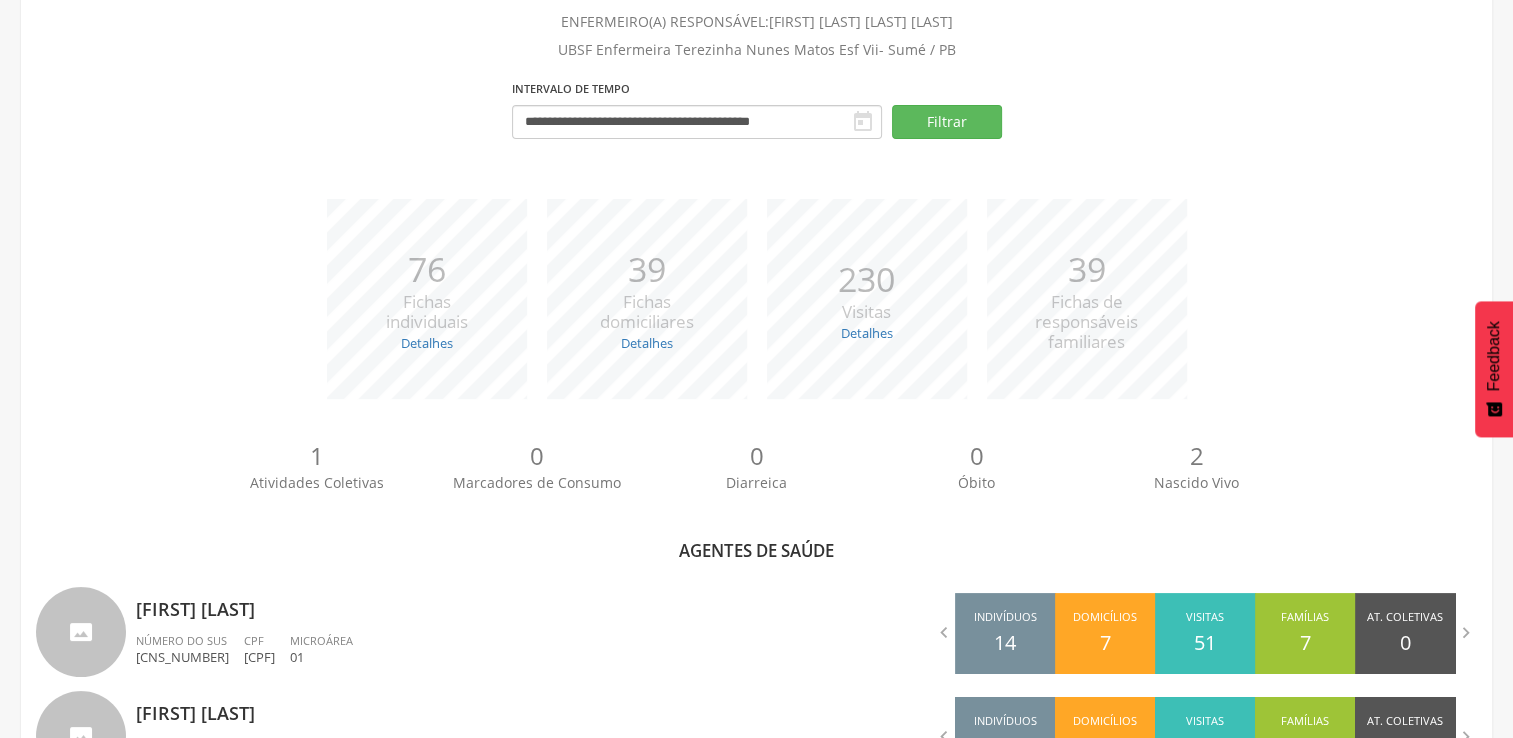 scroll, scrollTop: 648, scrollLeft: 0, axis: vertical 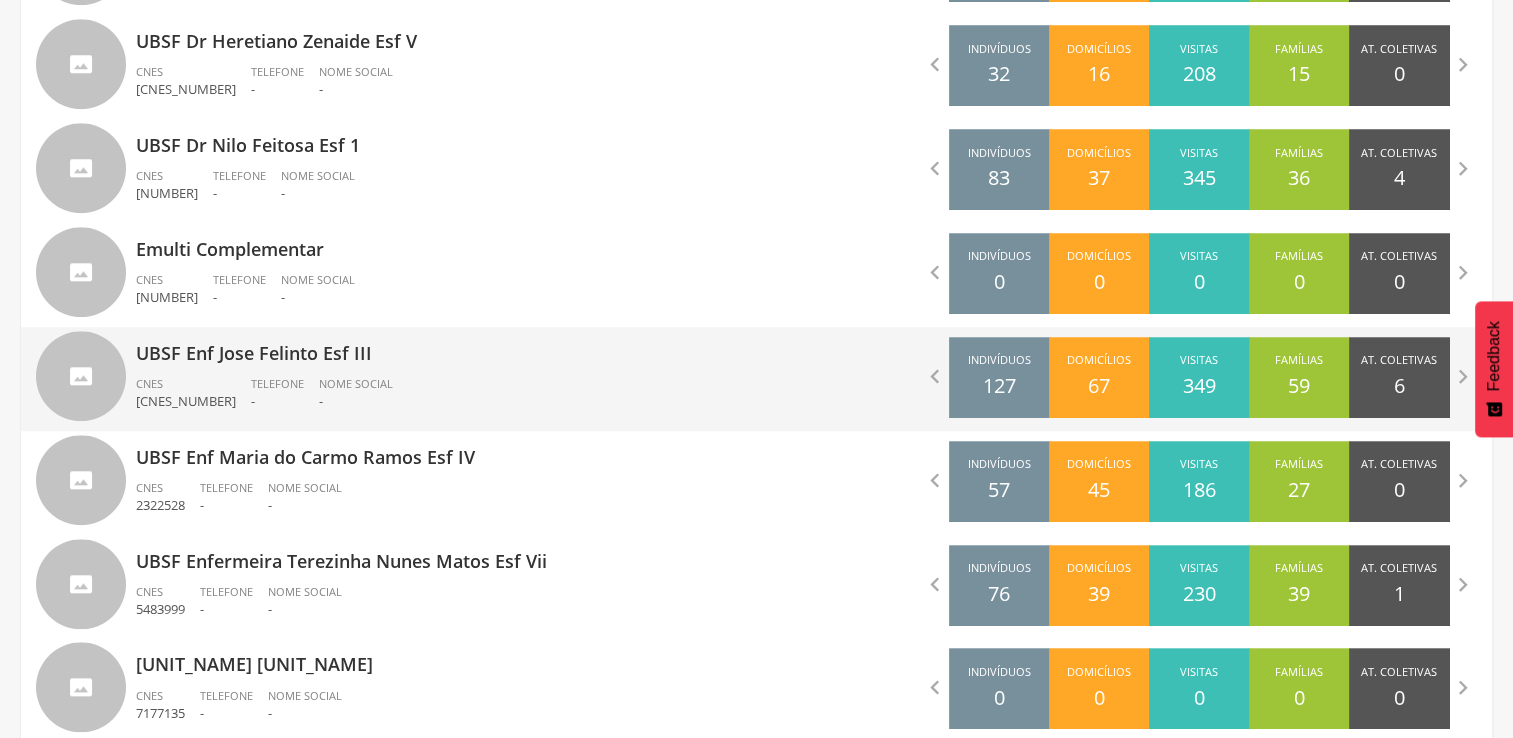 click on "[UNIT_NAME] [LAST_NAME] [LAST_NAME] [UNIT_NAME] [LAST_NAME] CNES [NUMBER] Telefone - Nome Social -" at bounding box center [439, 379] 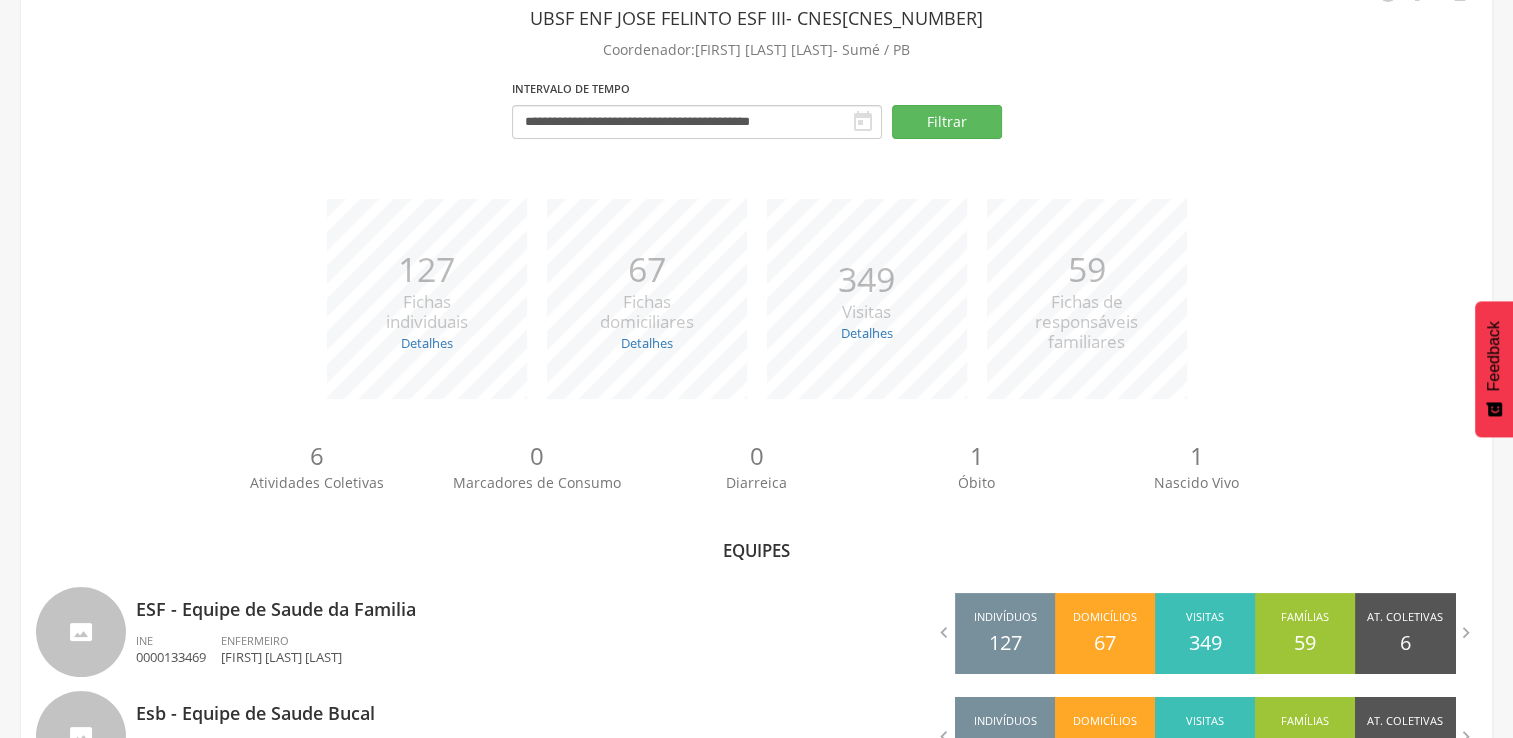 scroll, scrollTop: 204, scrollLeft: 0, axis: vertical 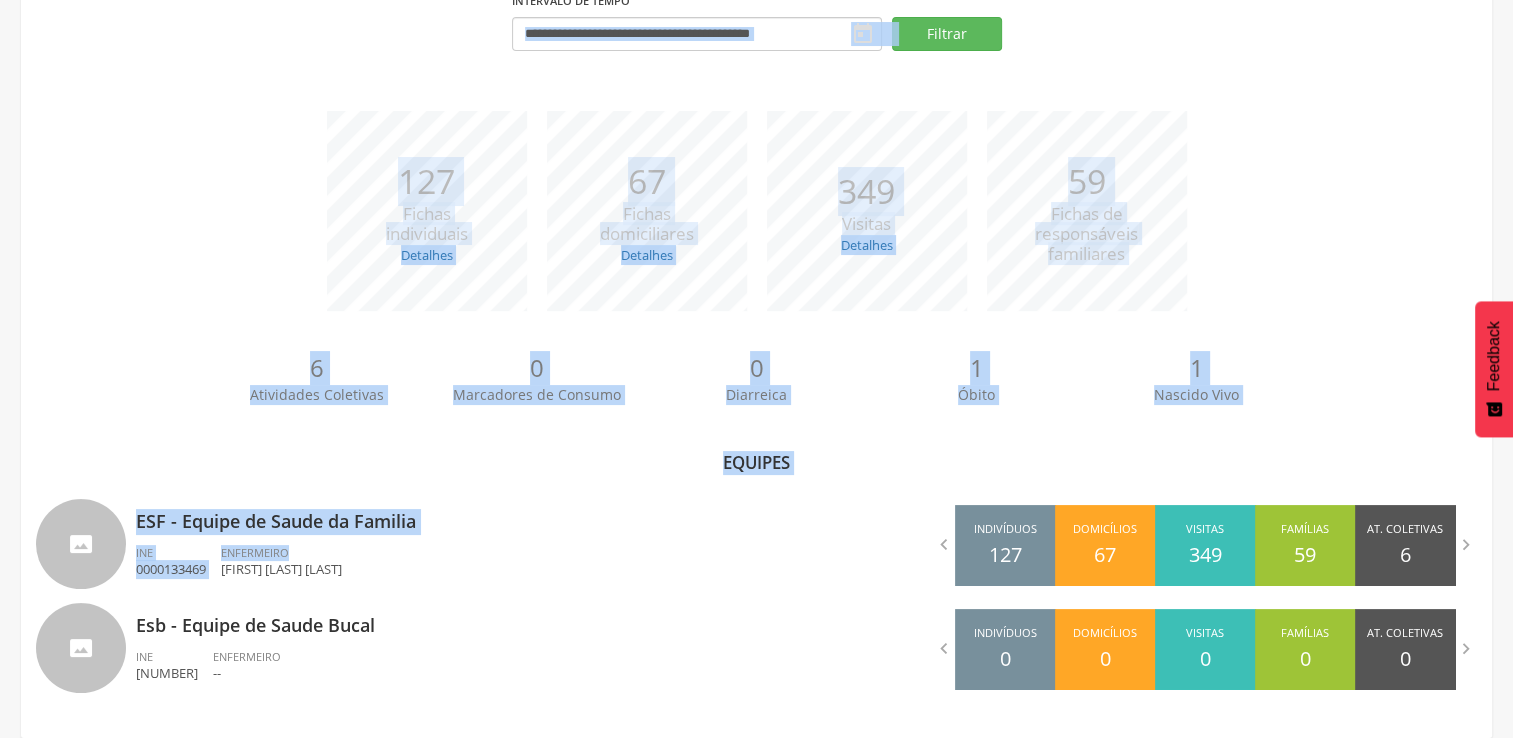 drag, startPoint x: 309, startPoint y: 548, endPoint x: 152, endPoint y: 33, distance: 538.3995 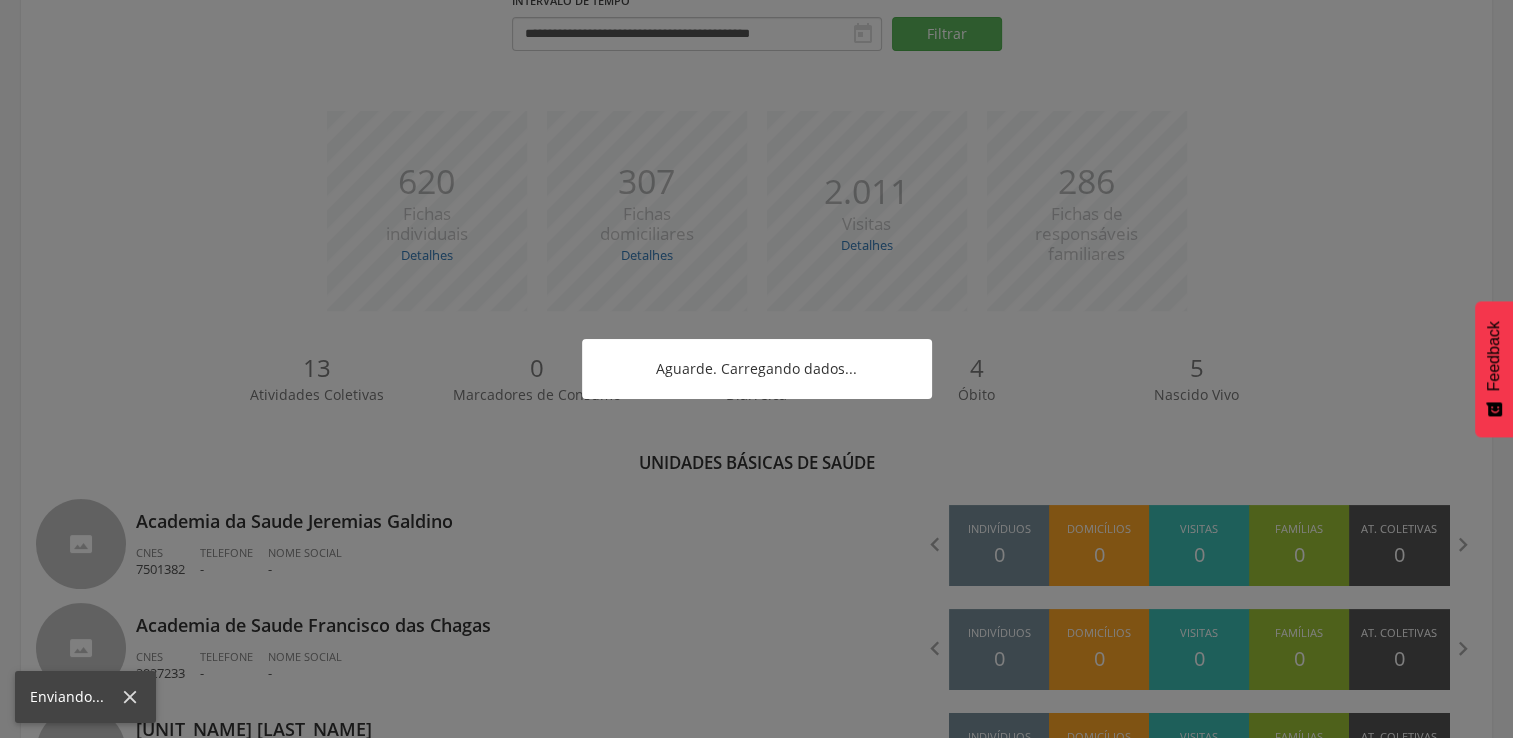 scroll, scrollTop: 1724, scrollLeft: 0, axis: vertical 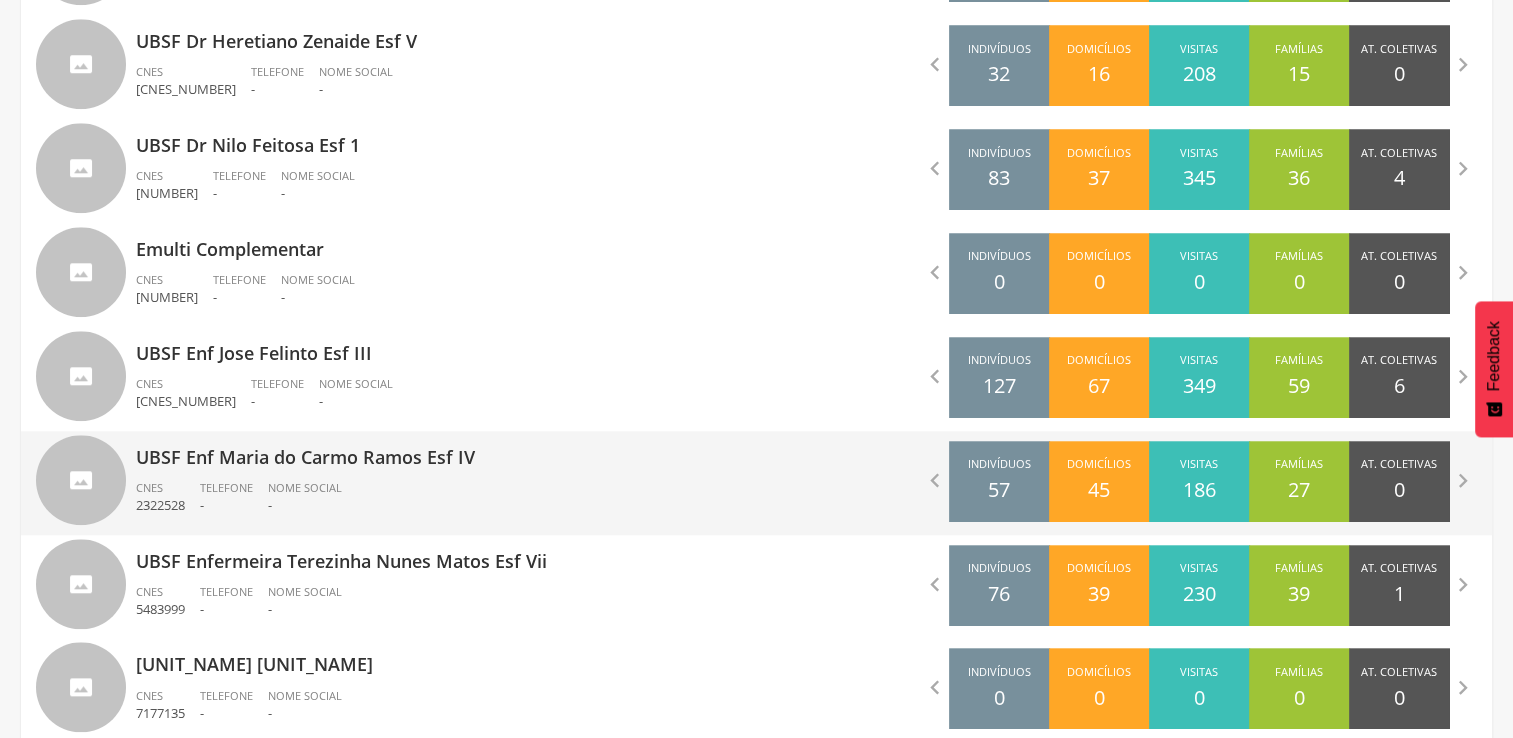 click on "[UNIT_NAME] [LAST_NAME] [LAST_NAME] [UNIT_NAME] [LAST_NAME] CNES [NUMBER] Telefone - Nome Social -" at bounding box center (439, 483) 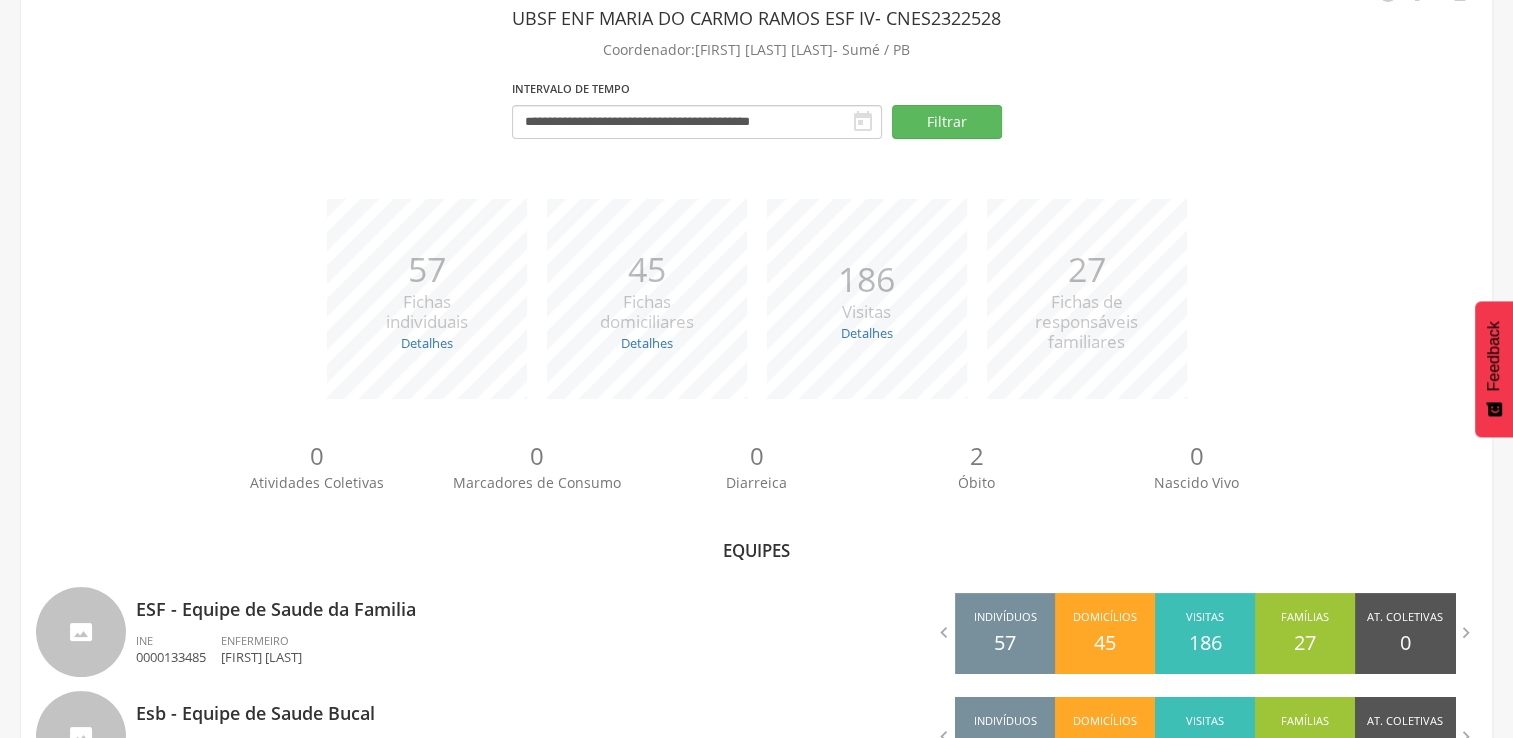 scroll, scrollTop: 204, scrollLeft: 0, axis: vertical 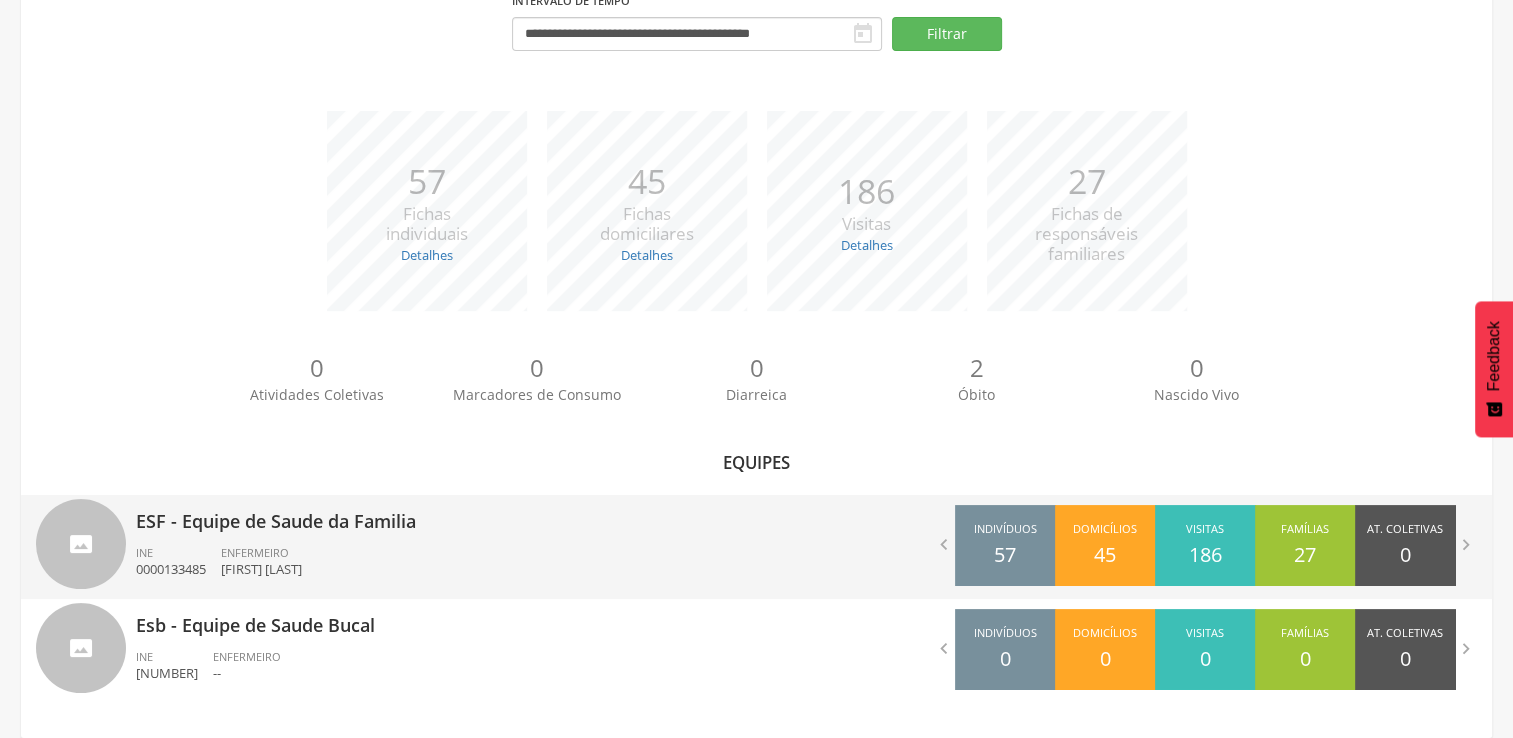 click on "[FIRST] [LAST]" at bounding box center (261, 569) 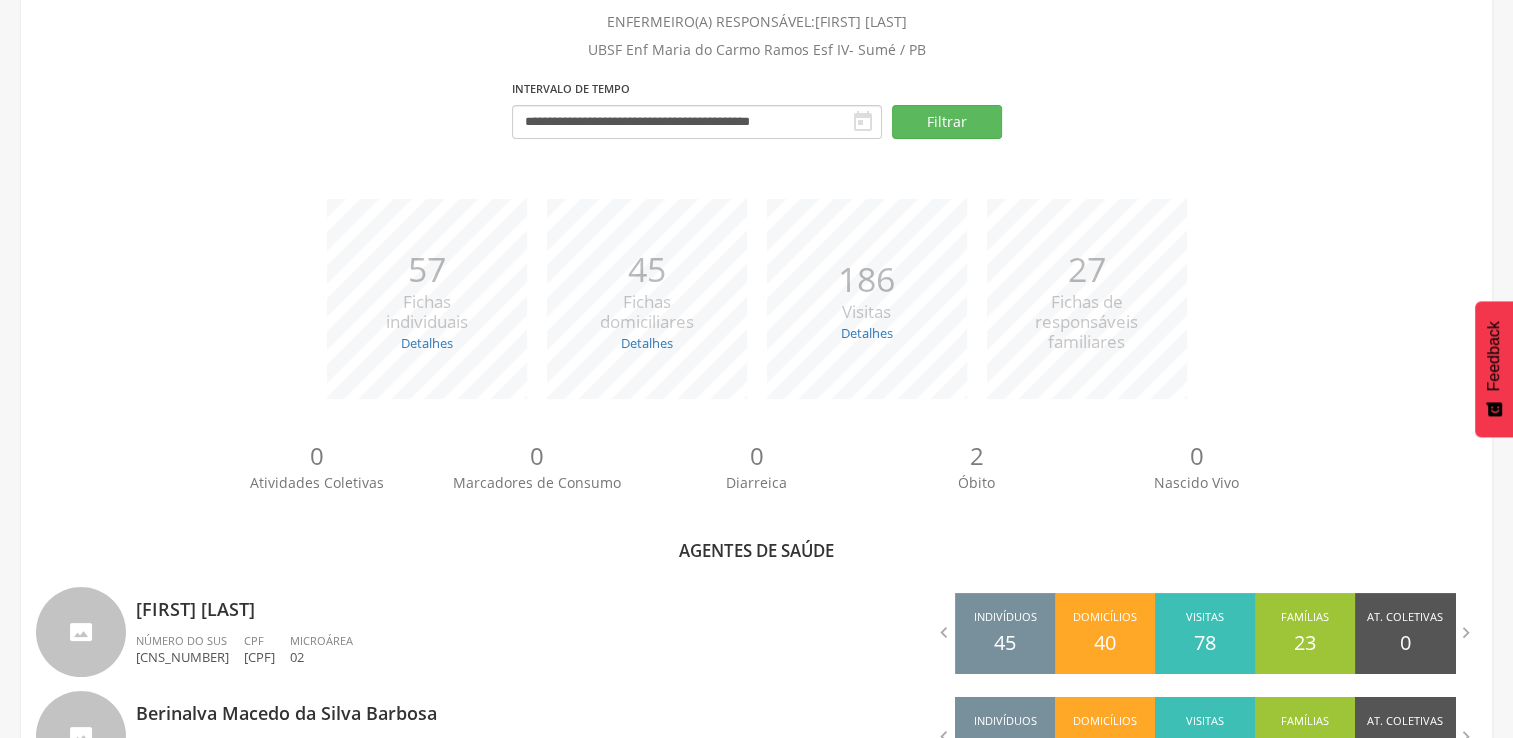 scroll, scrollTop: 440, scrollLeft: 0, axis: vertical 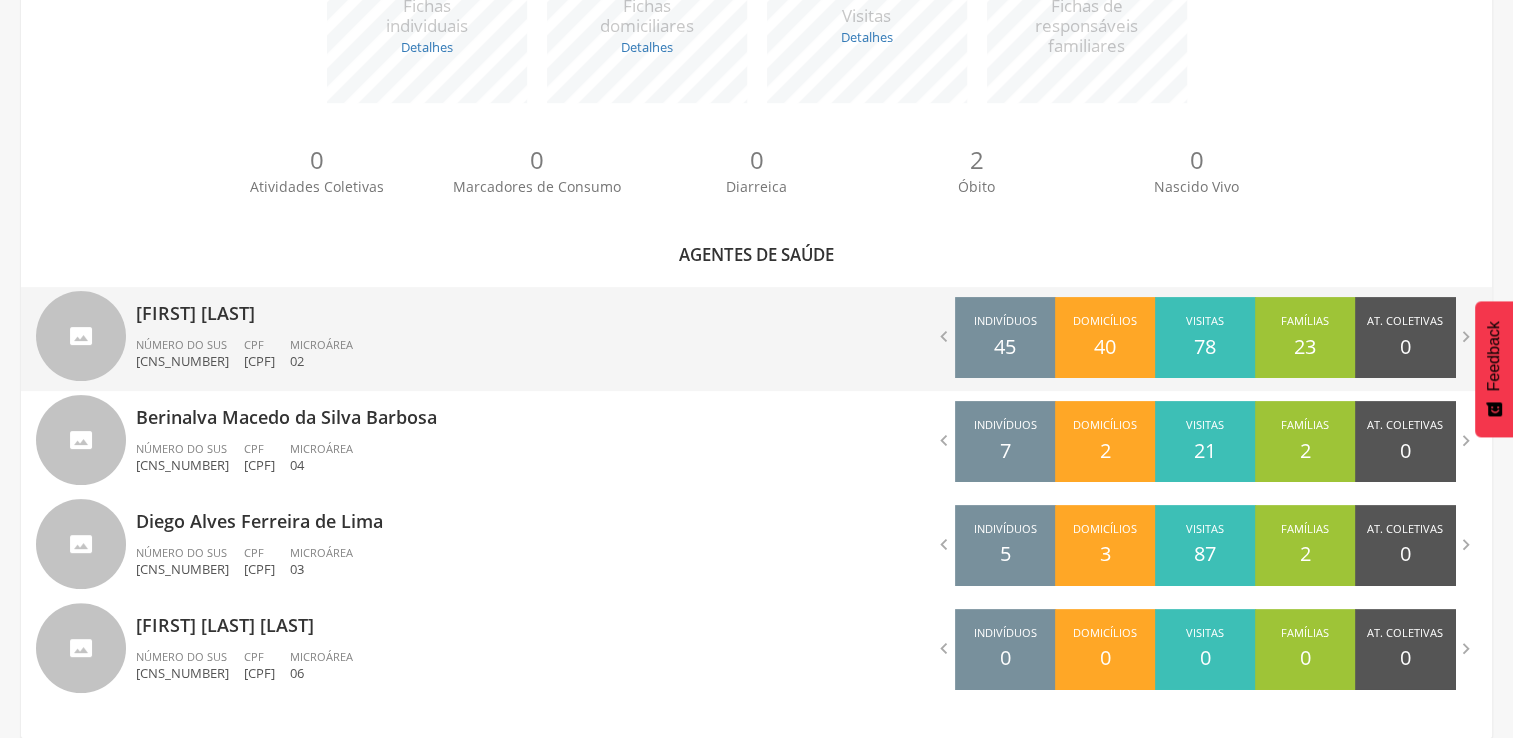 click on "Número do SUS" at bounding box center (181, 344) 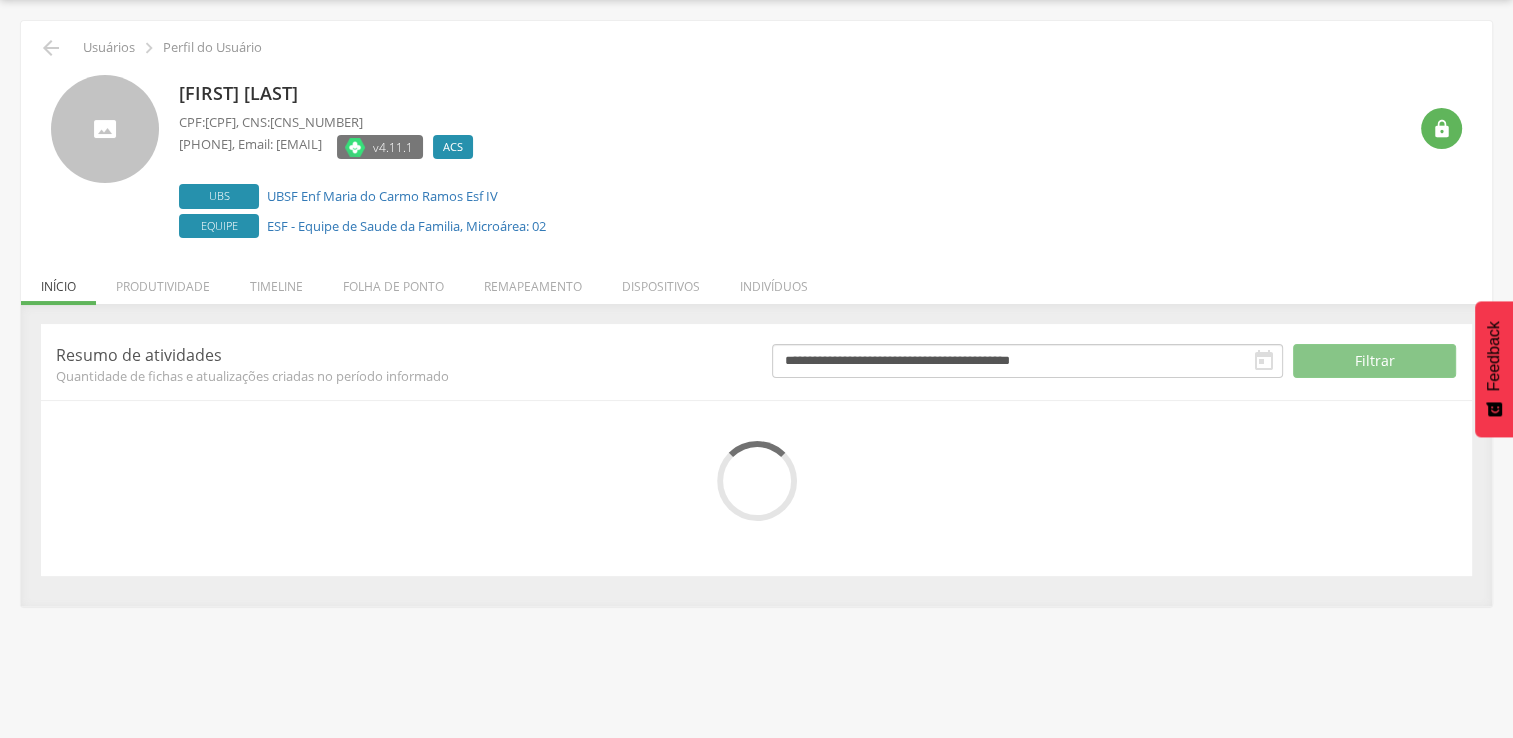 scroll, scrollTop: 112, scrollLeft: 0, axis: vertical 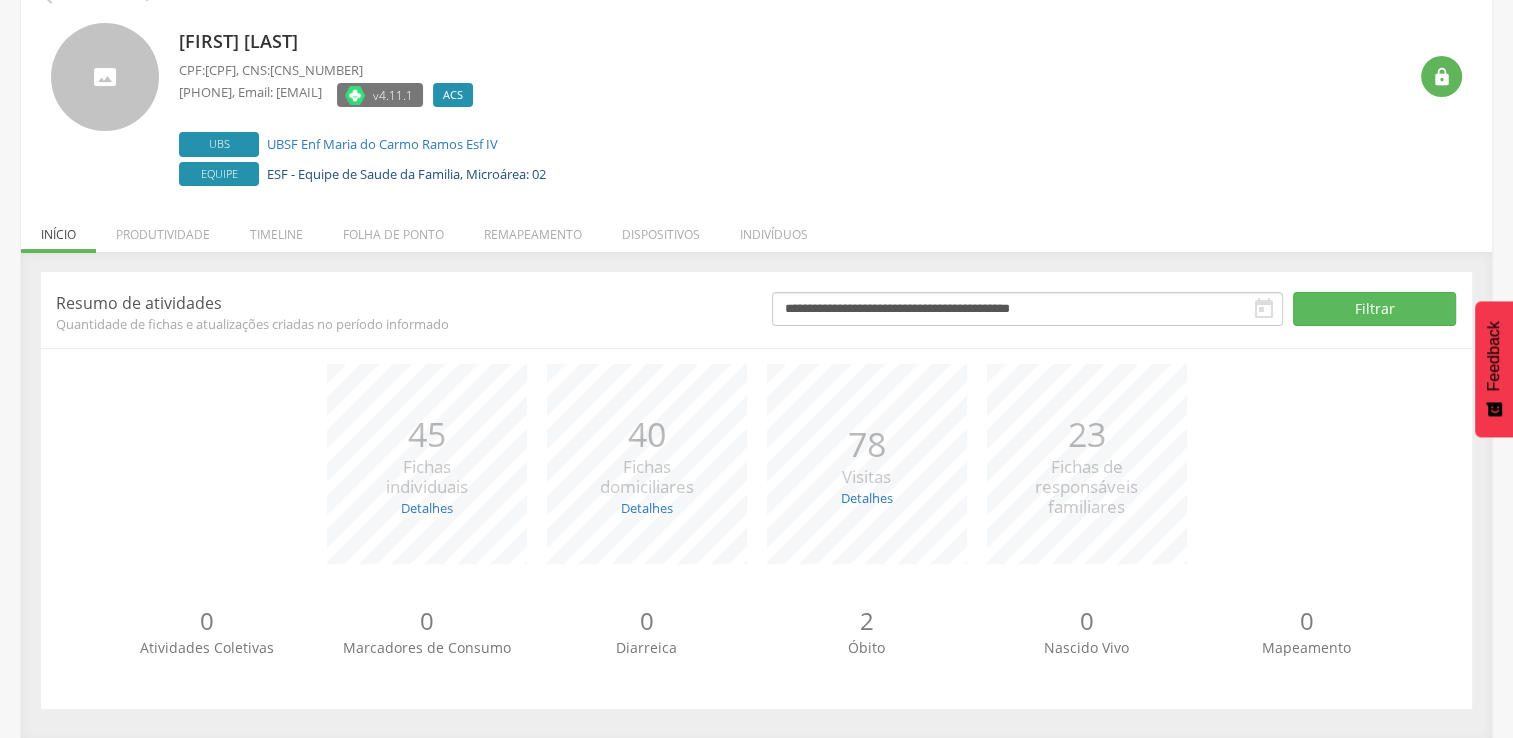 drag, startPoint x: 416, startPoint y: 230, endPoint x: 450, endPoint y: 229, distance: 34.0147 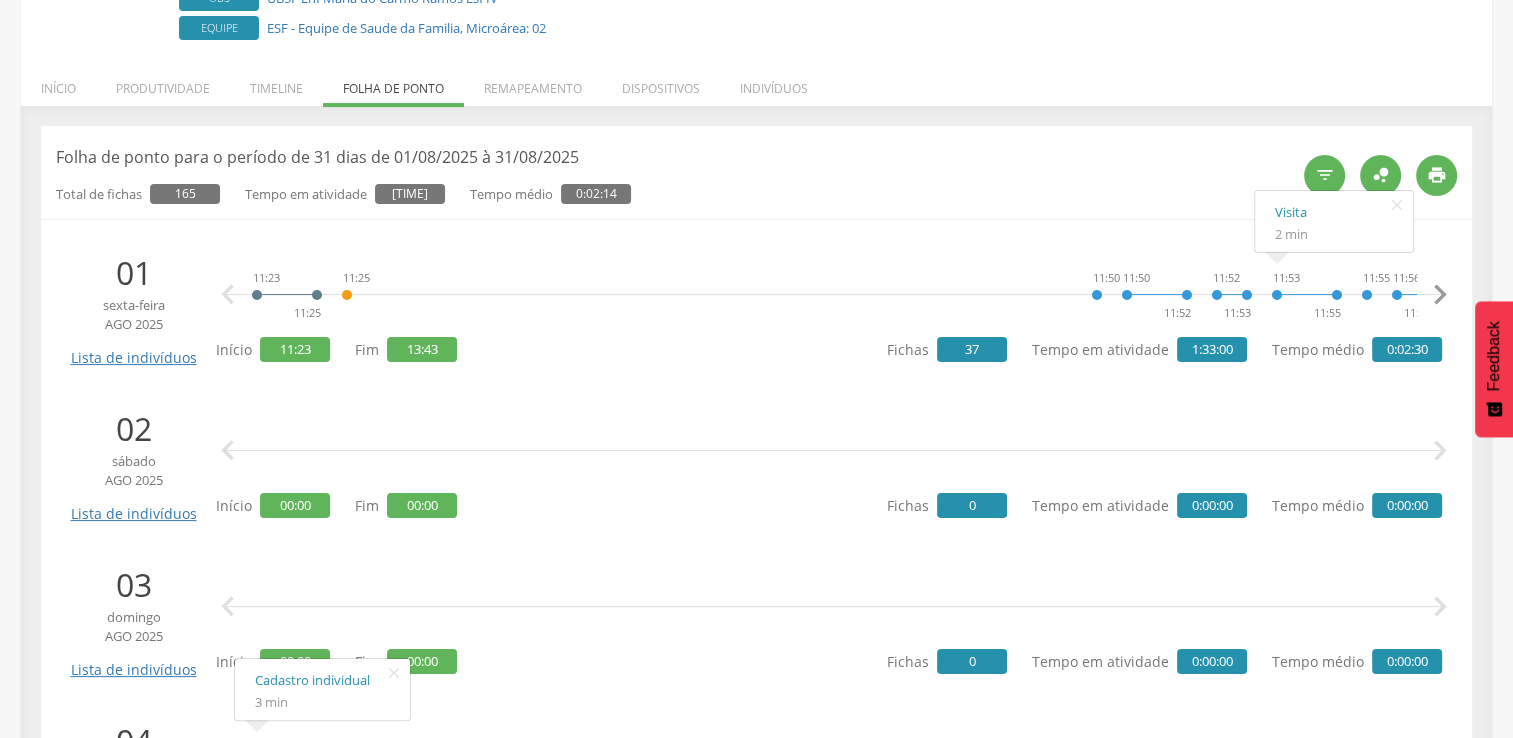 scroll, scrollTop: 224, scrollLeft: 0, axis: vertical 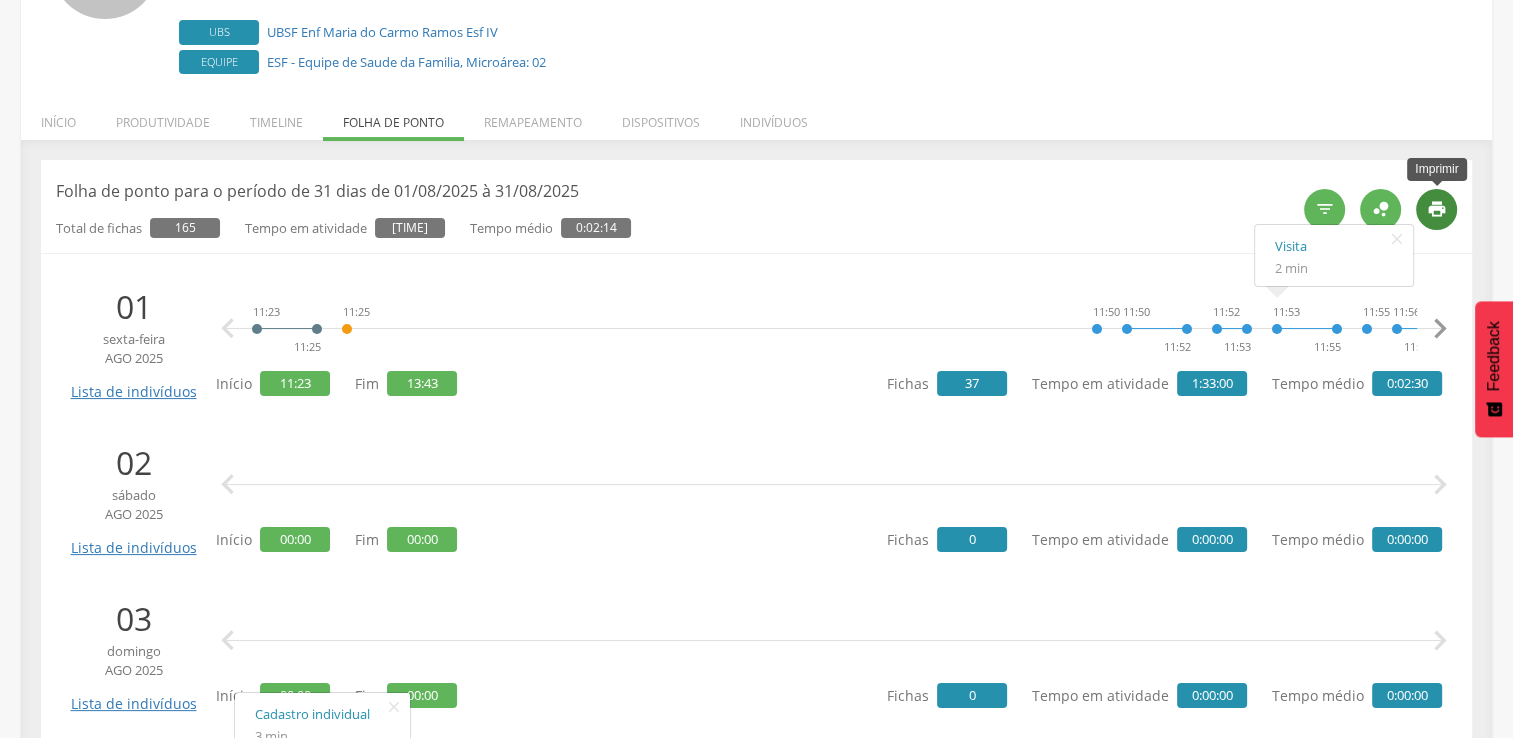 click on "" at bounding box center [1436, 209] 